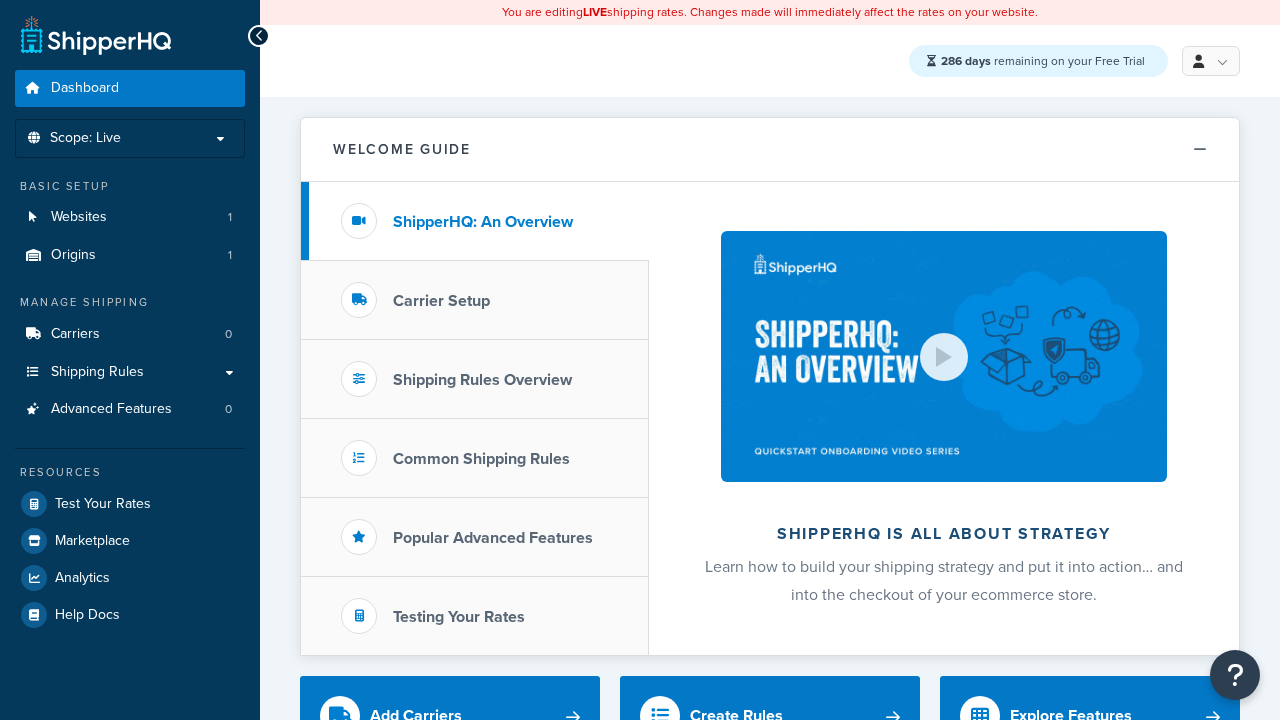scroll, scrollTop: 0, scrollLeft: 0, axis: both 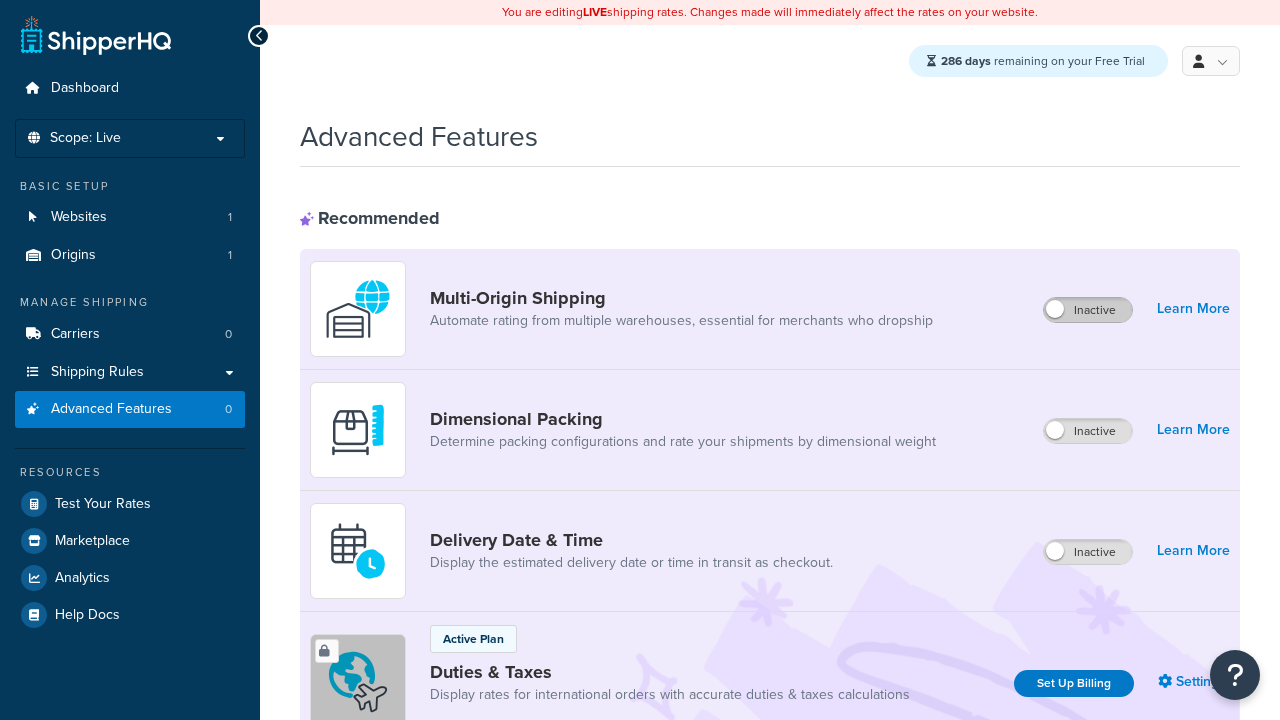 click on "Inactive" at bounding box center (1088, 310) 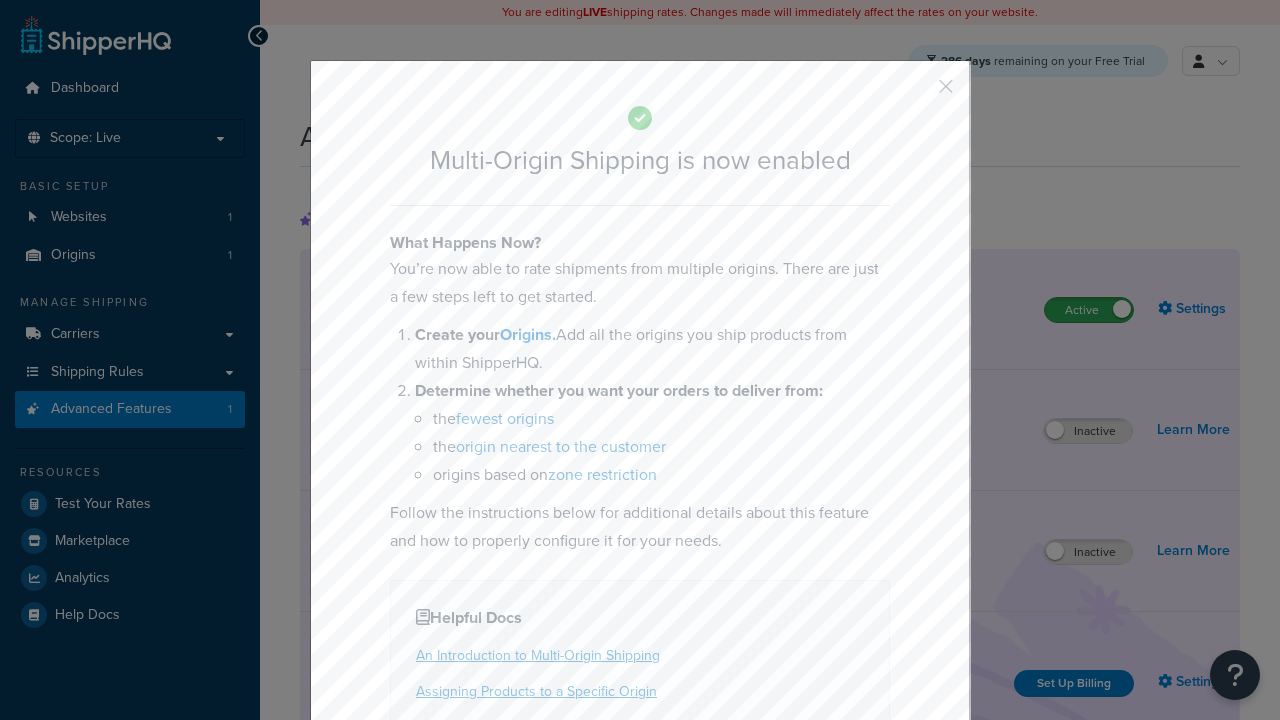 scroll, scrollTop: 0, scrollLeft: 0, axis: both 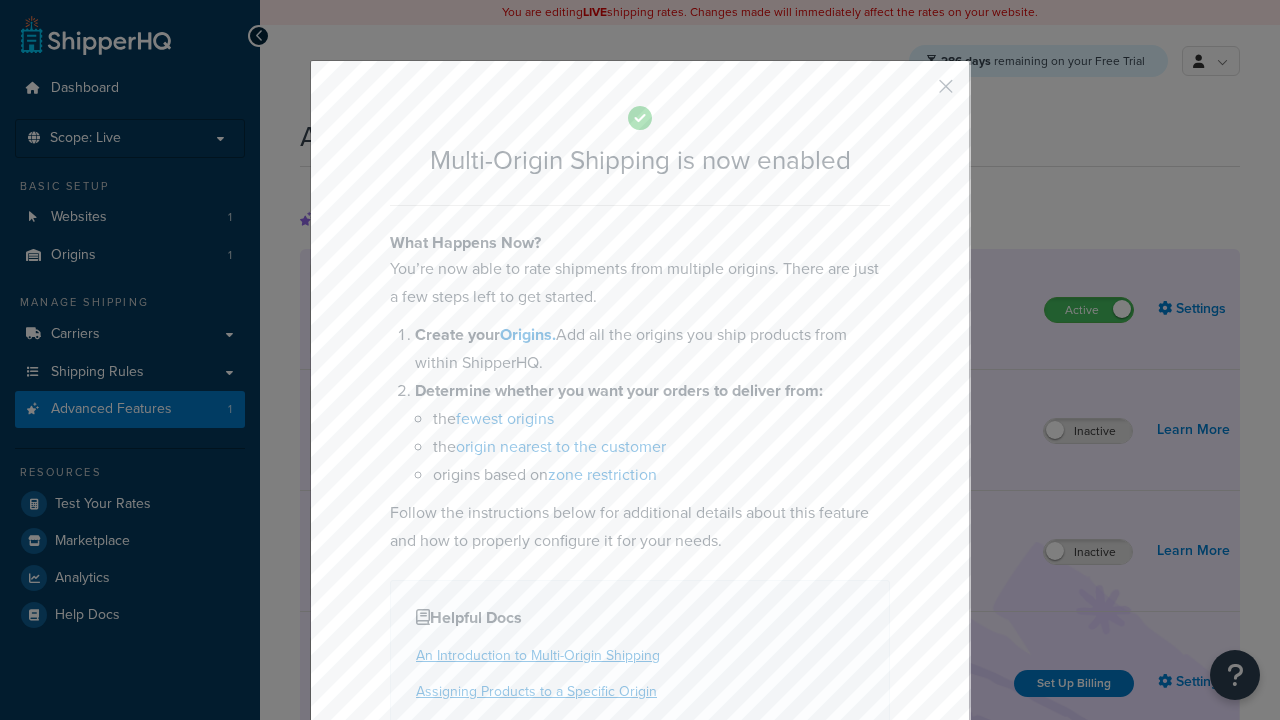 click at bounding box center [916, 93] 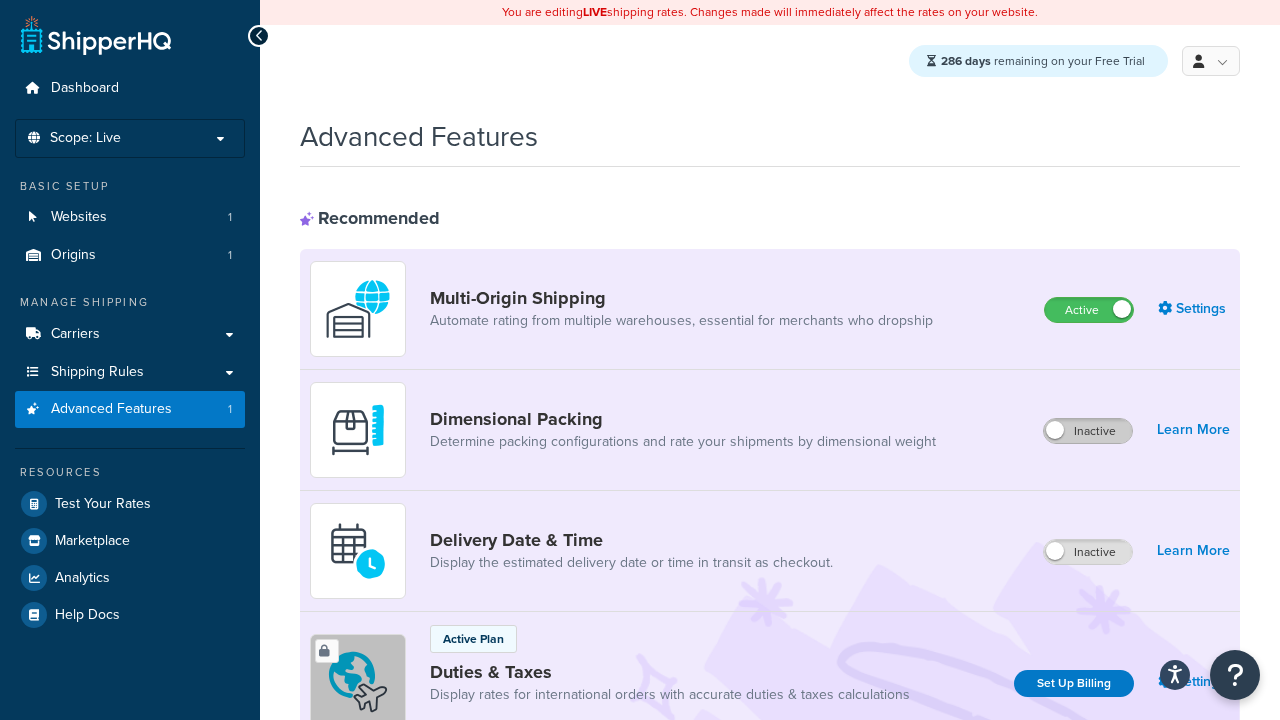 click on "Inactive" at bounding box center (1088, 431) 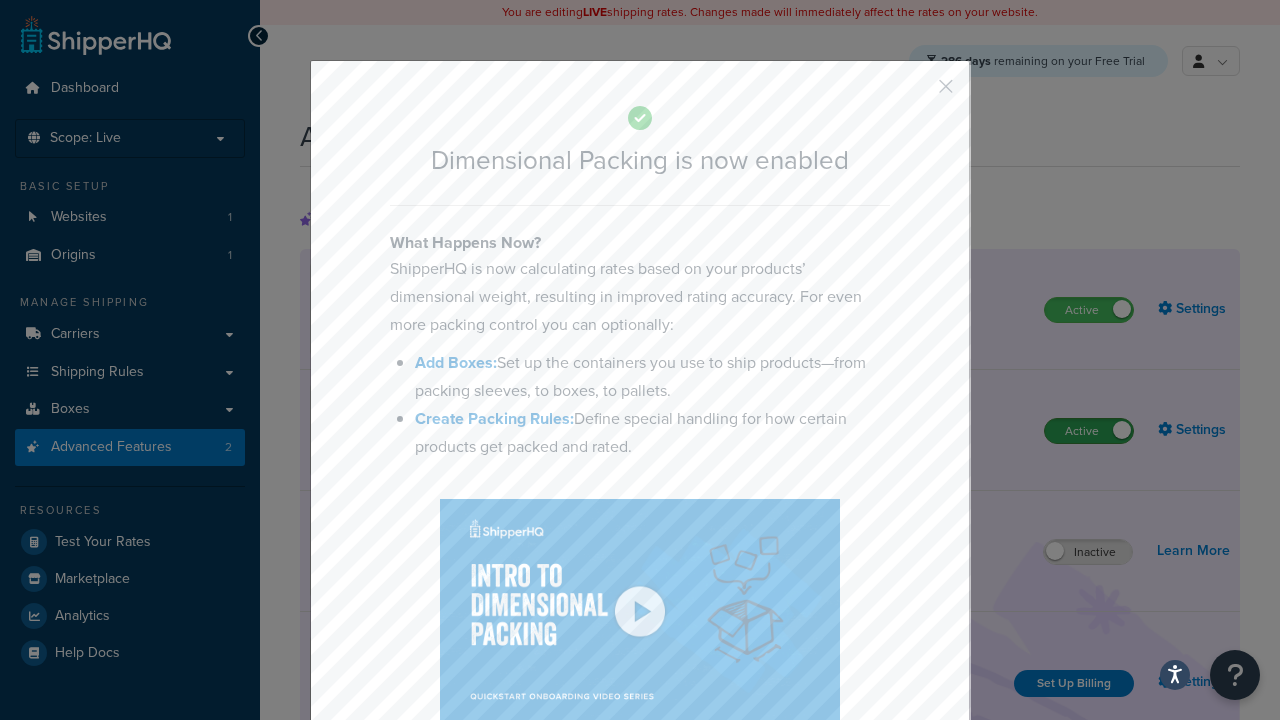 click at bounding box center (916, 93) 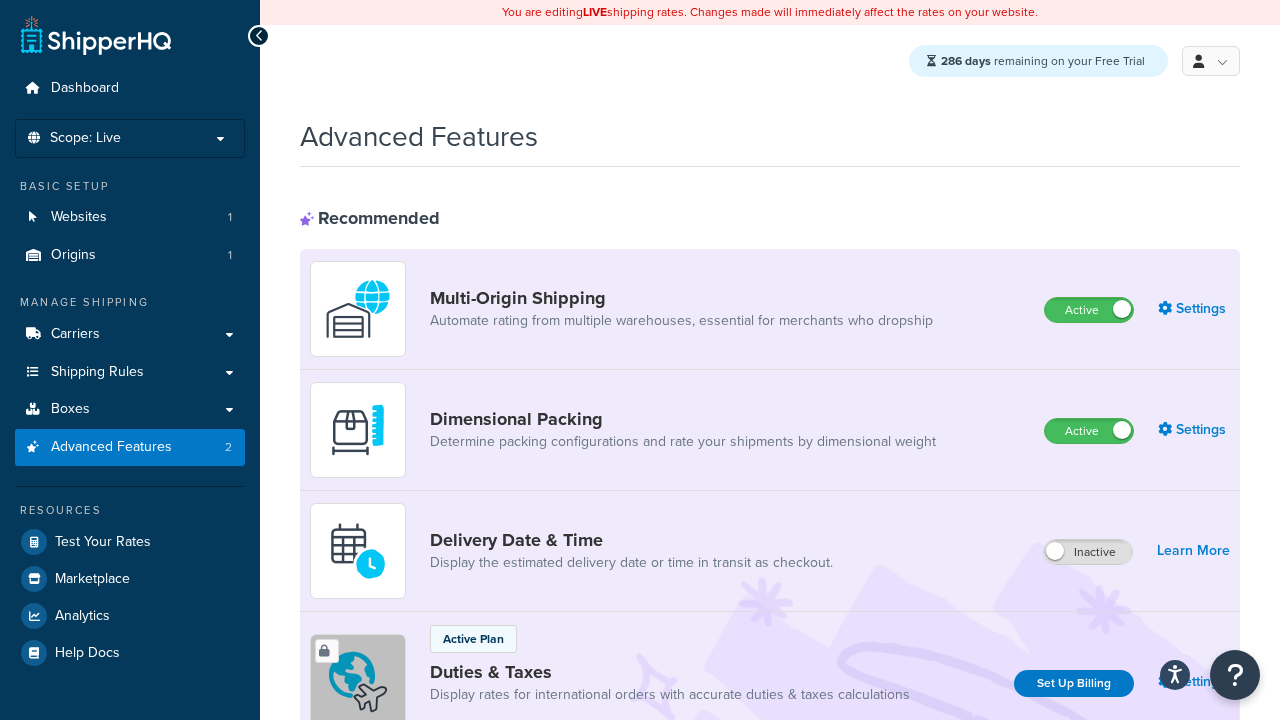 click on "Inactive" at bounding box center [1088, 552] 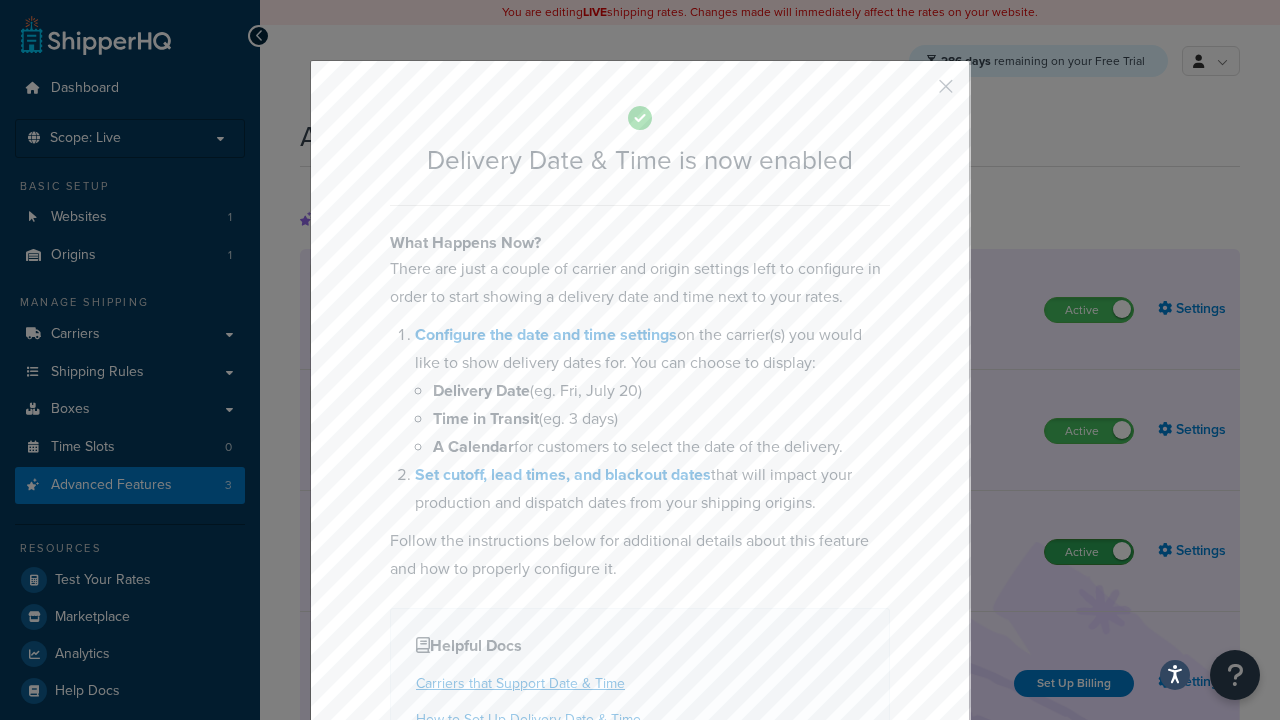 click at bounding box center (916, 93) 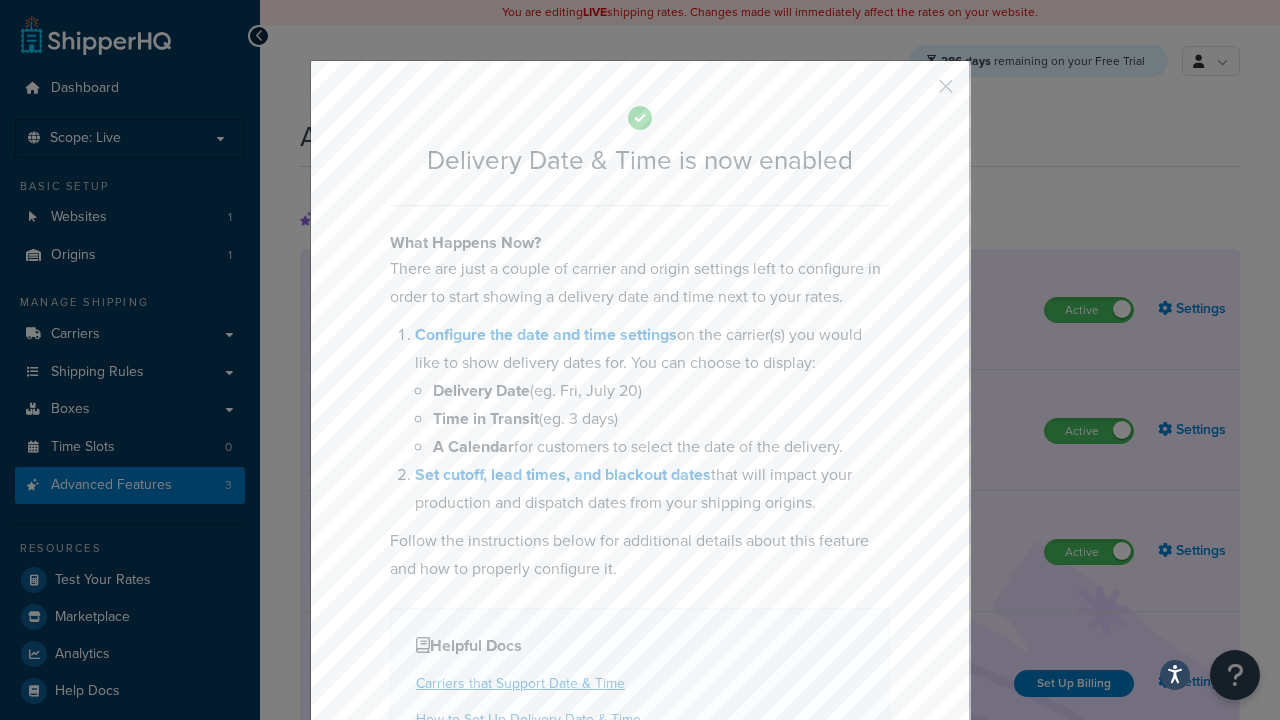 click on "Inactive" at bounding box center (1088, 887) 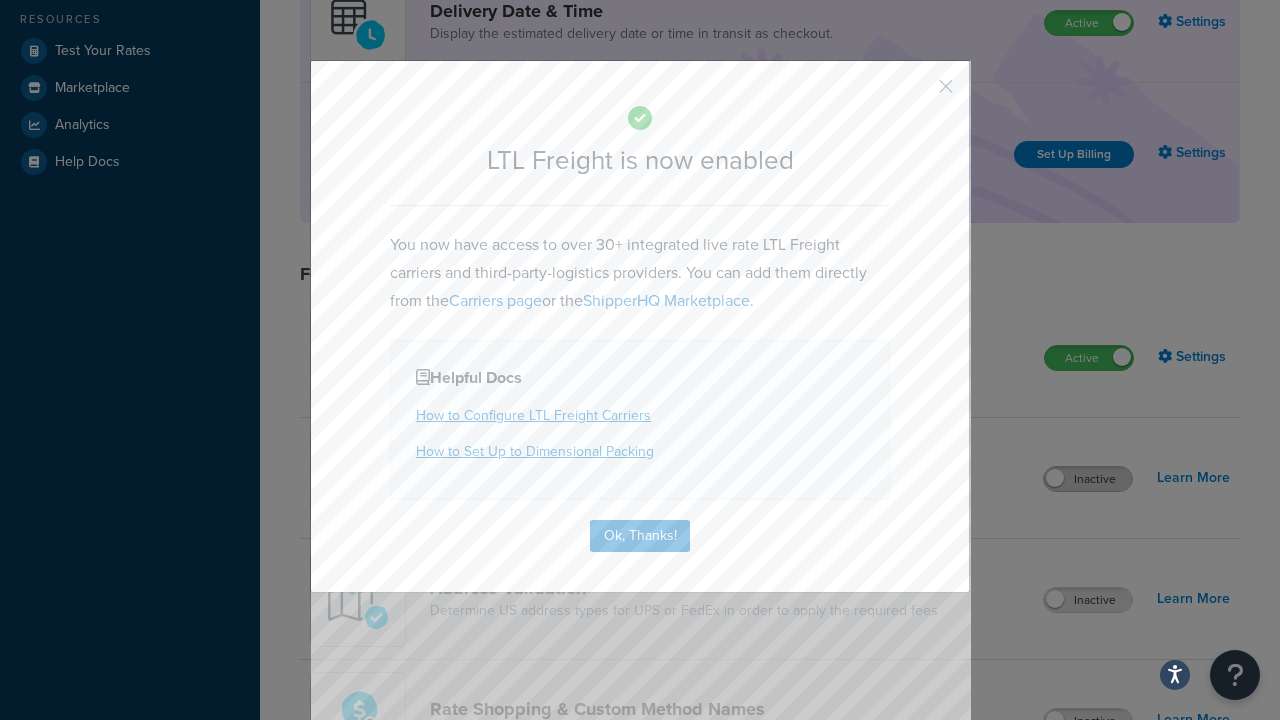 click at bounding box center (916, 93) 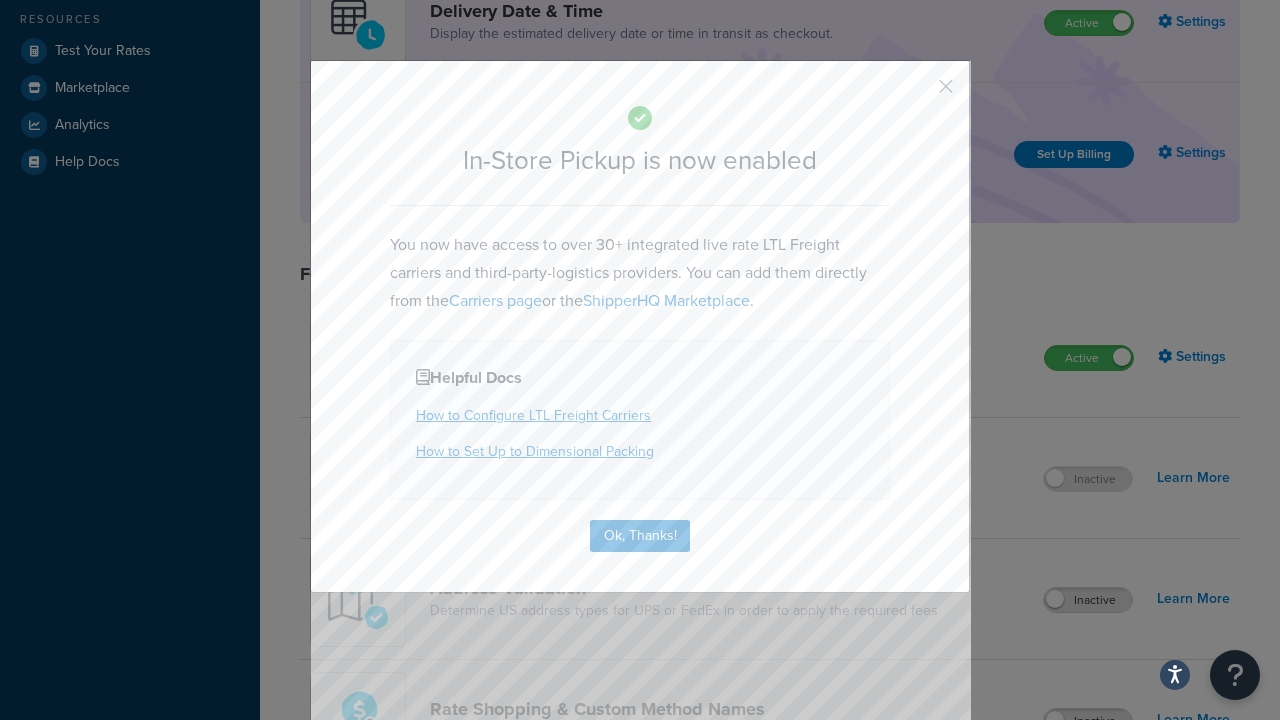 scroll, scrollTop: 566, scrollLeft: 0, axis: vertical 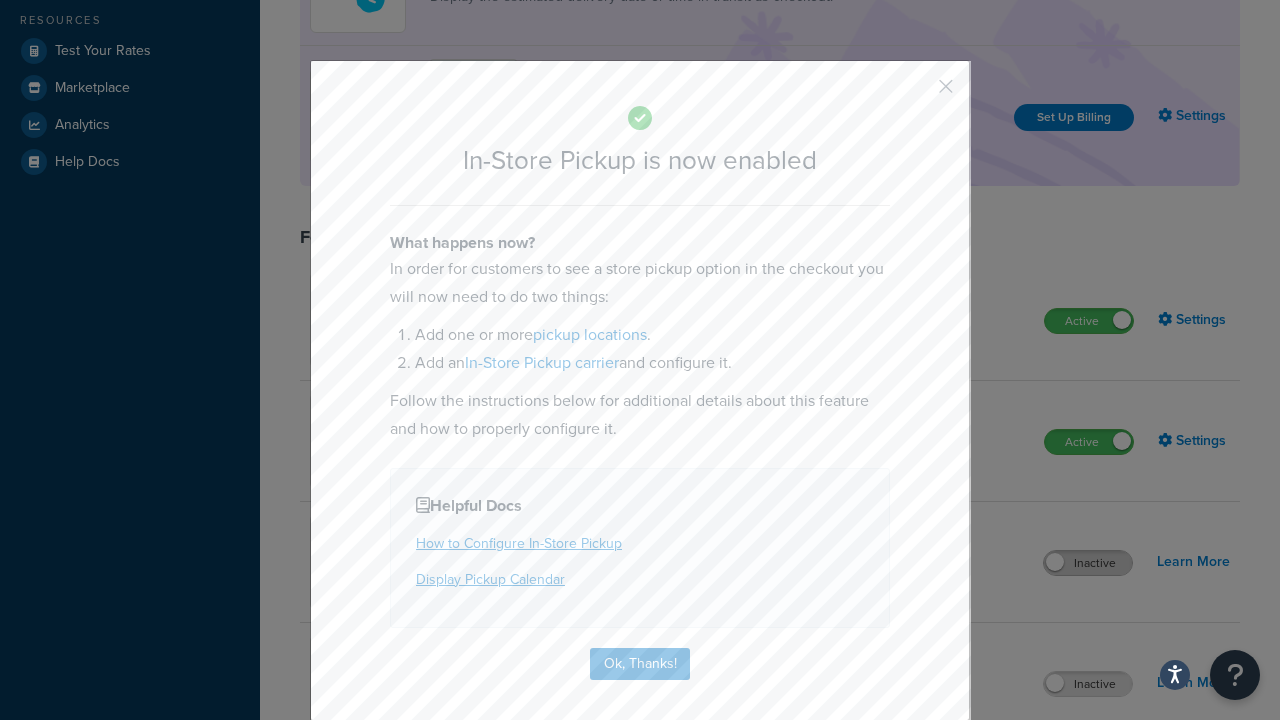 click at bounding box center [916, 93] 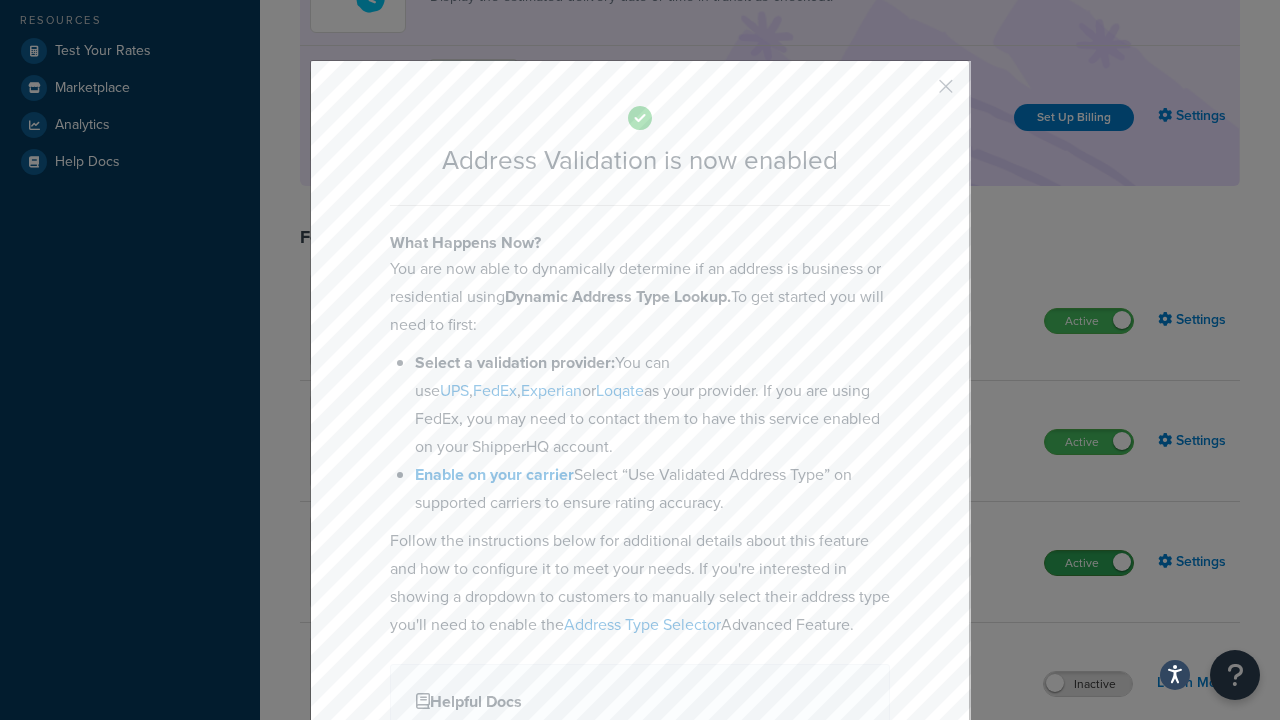click at bounding box center (916, 93) 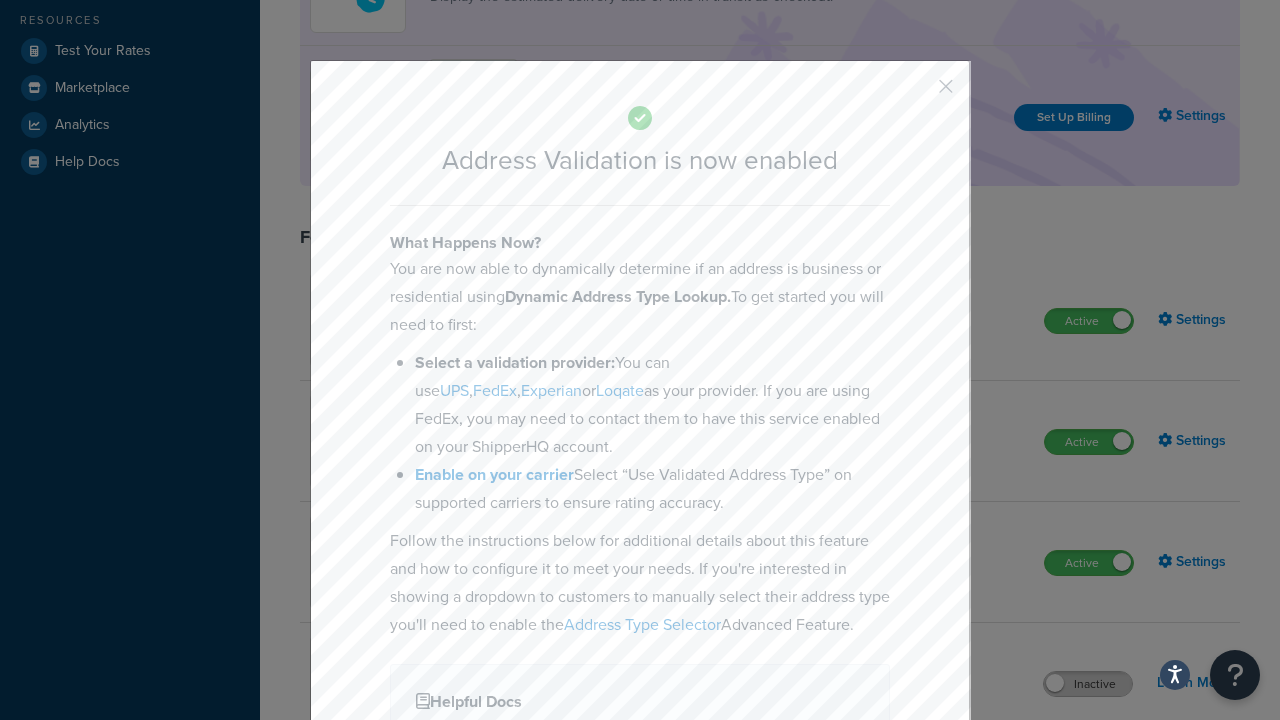click on "Inactive" at bounding box center [1088, 684] 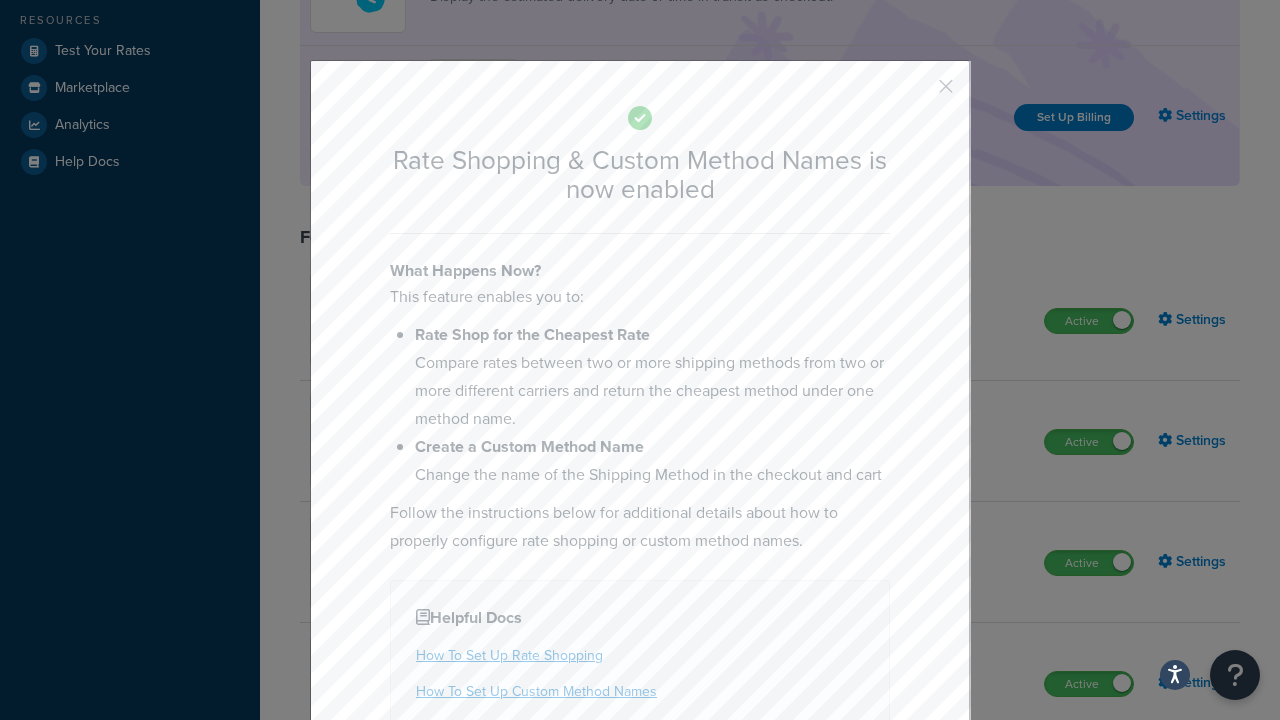 click at bounding box center [916, 93] 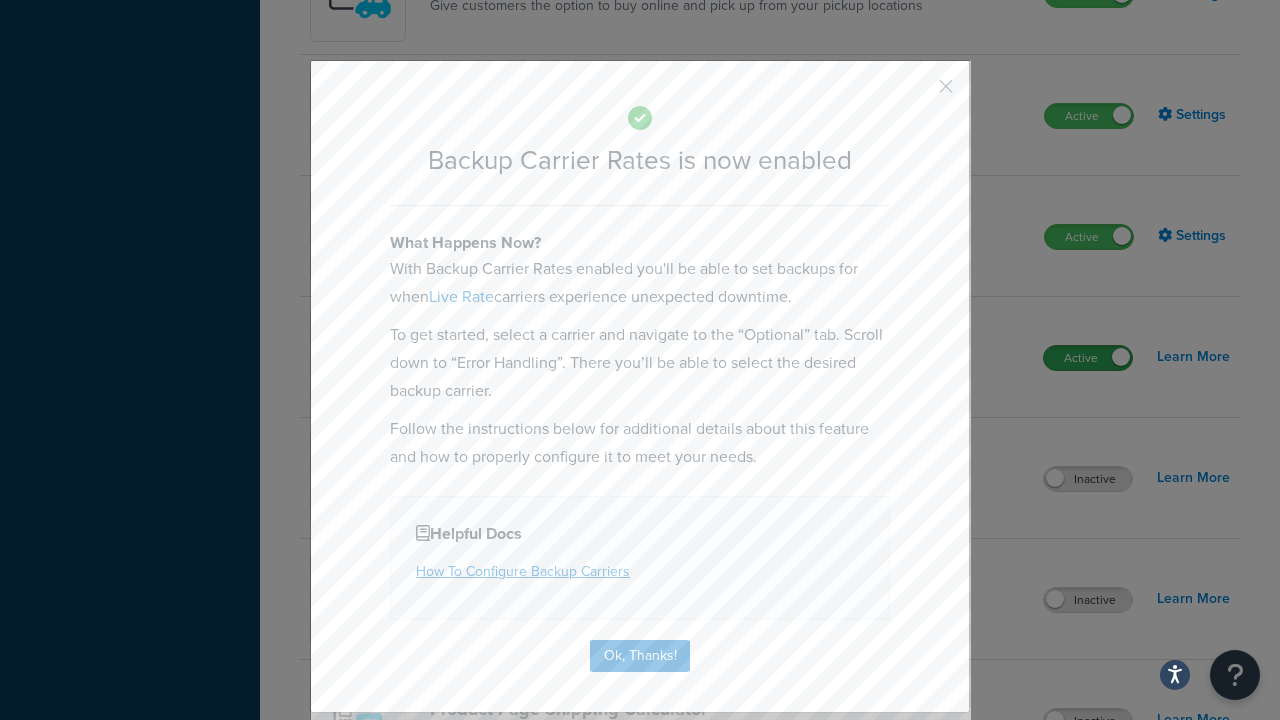 click at bounding box center (916, 93) 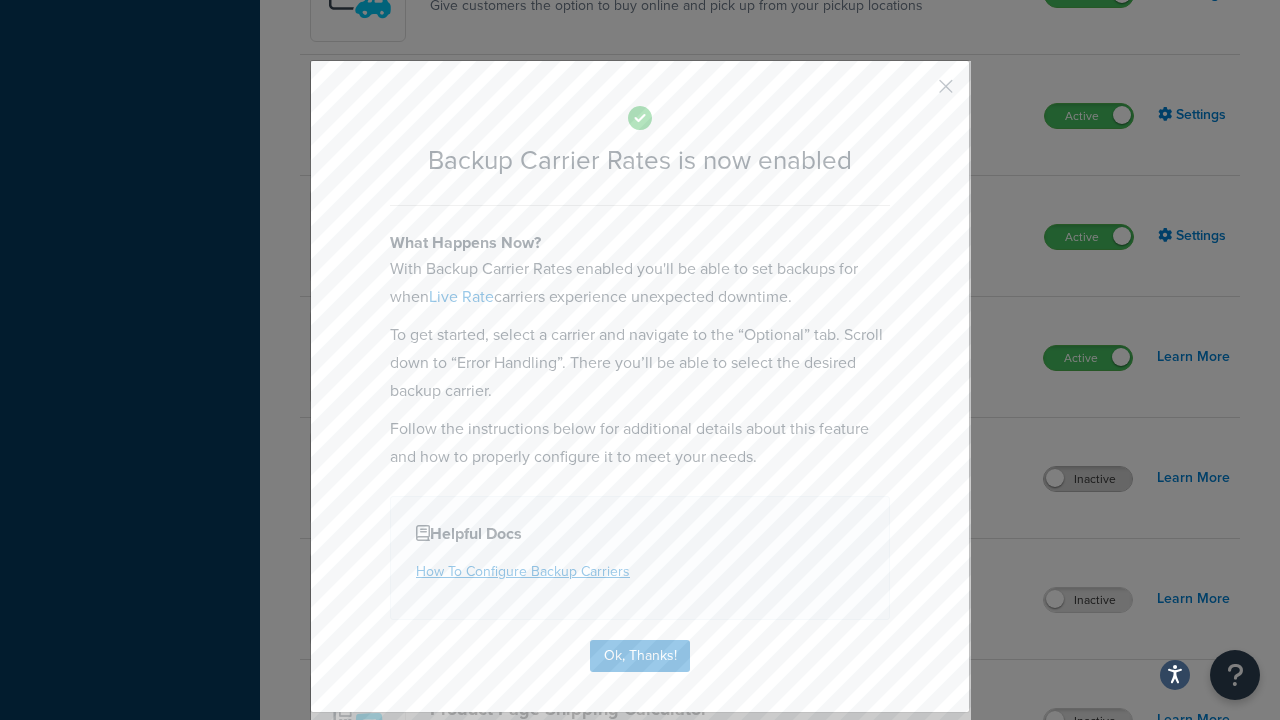 click on "Inactive" at bounding box center (1088, 479) 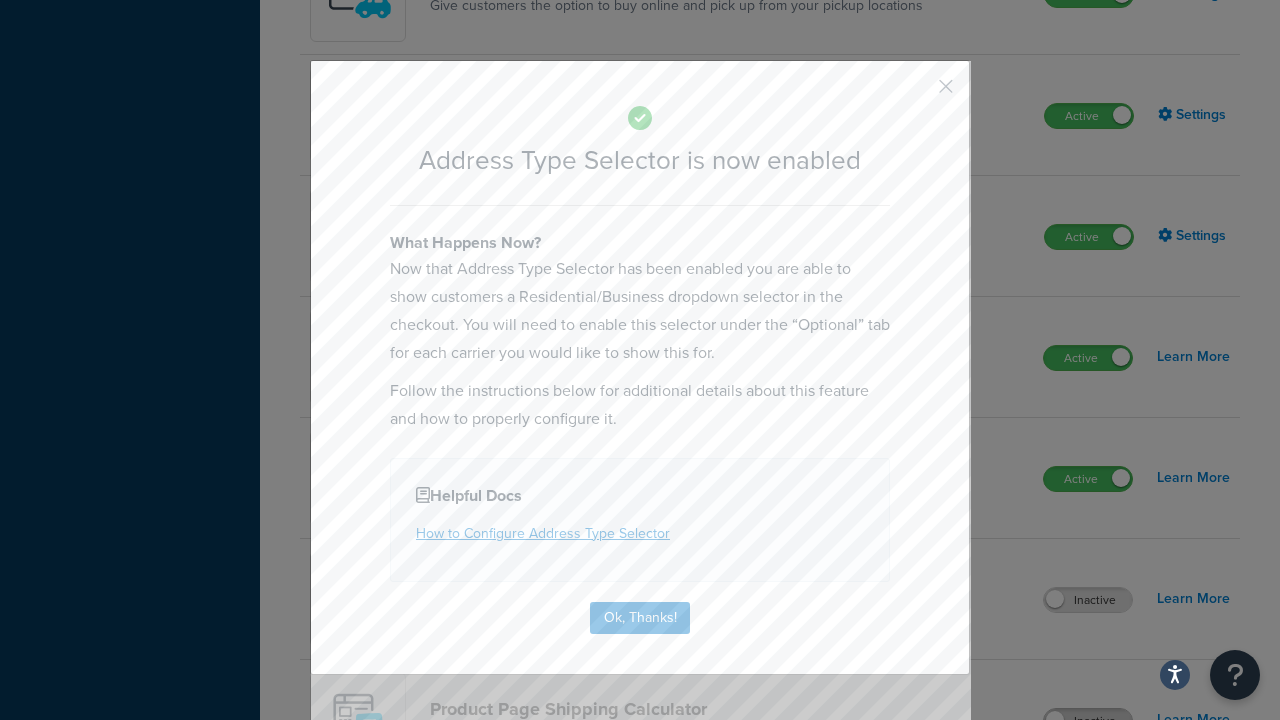 click at bounding box center (916, 93) 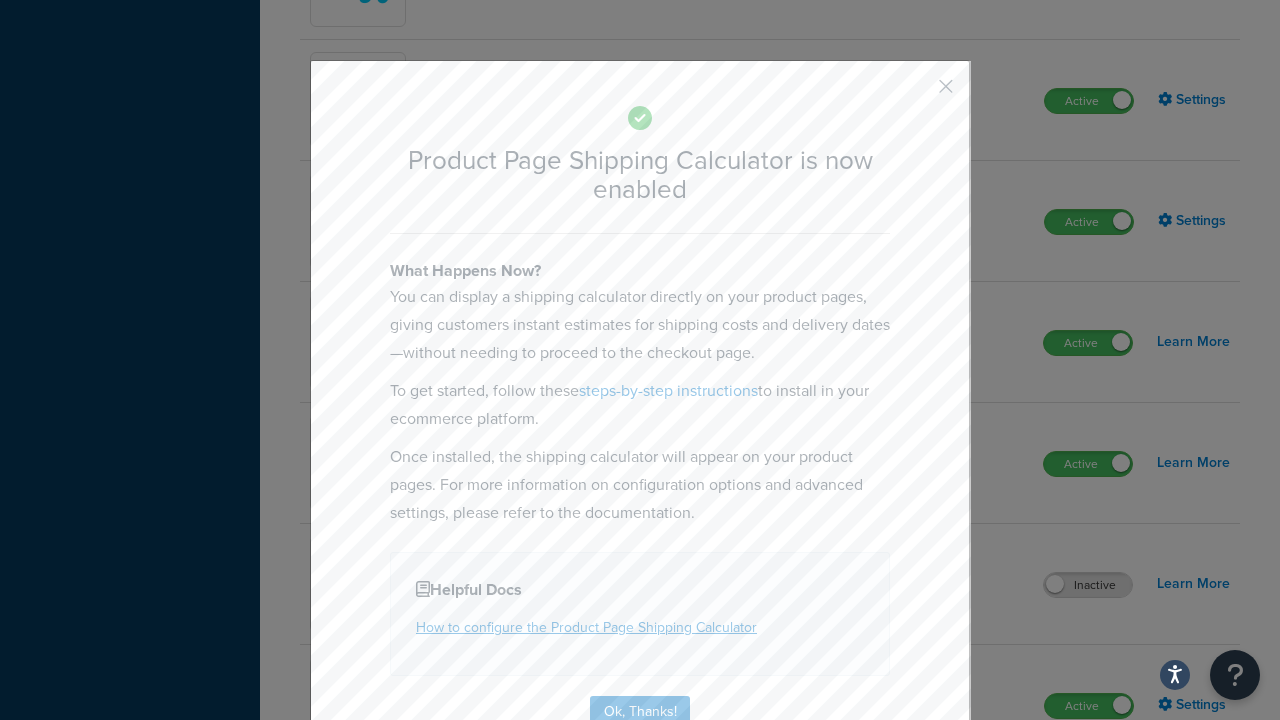 click at bounding box center [916, 93] 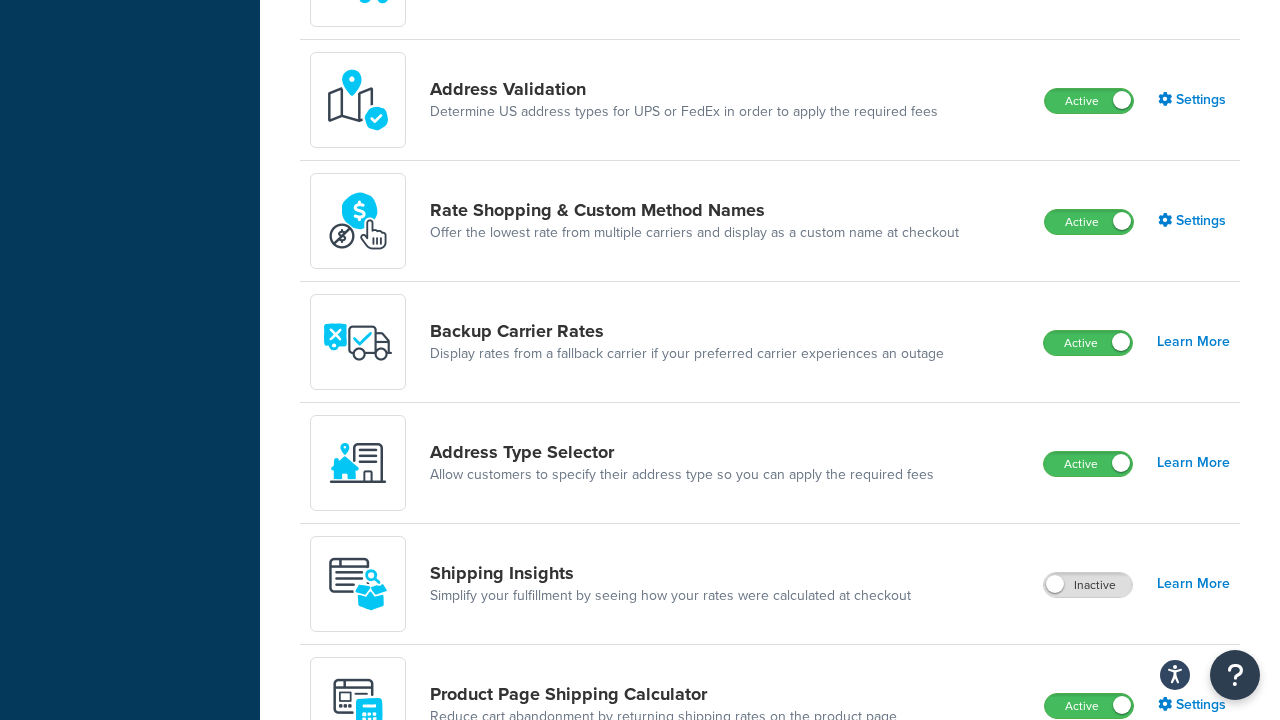 click on "Inactive" at bounding box center (1088, 827) 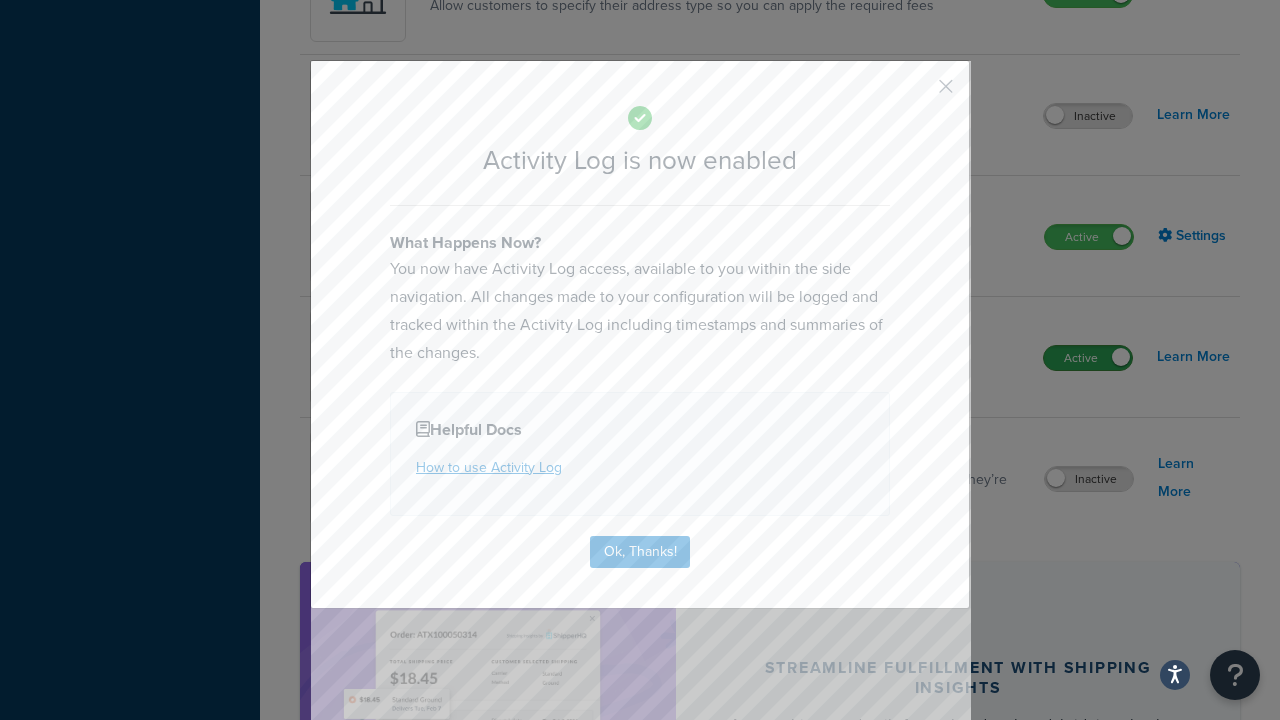 click at bounding box center (916, 93) 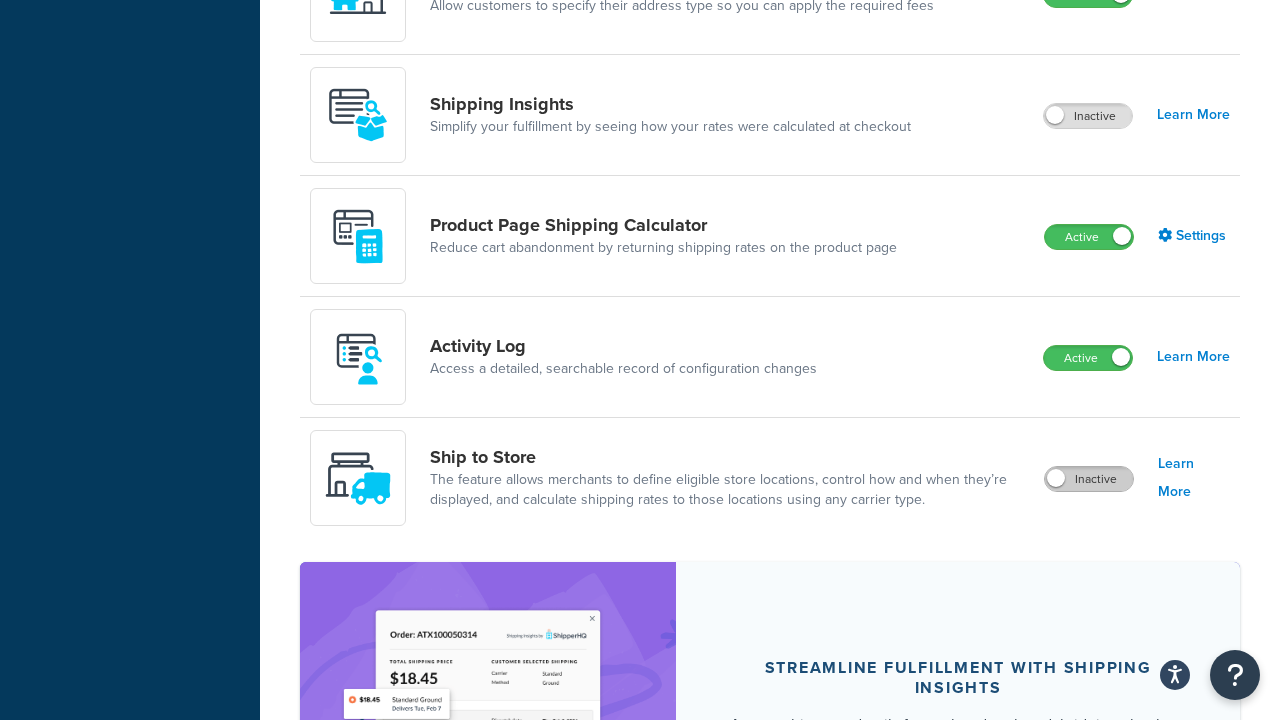 click on "Inactive" at bounding box center (1089, 479) 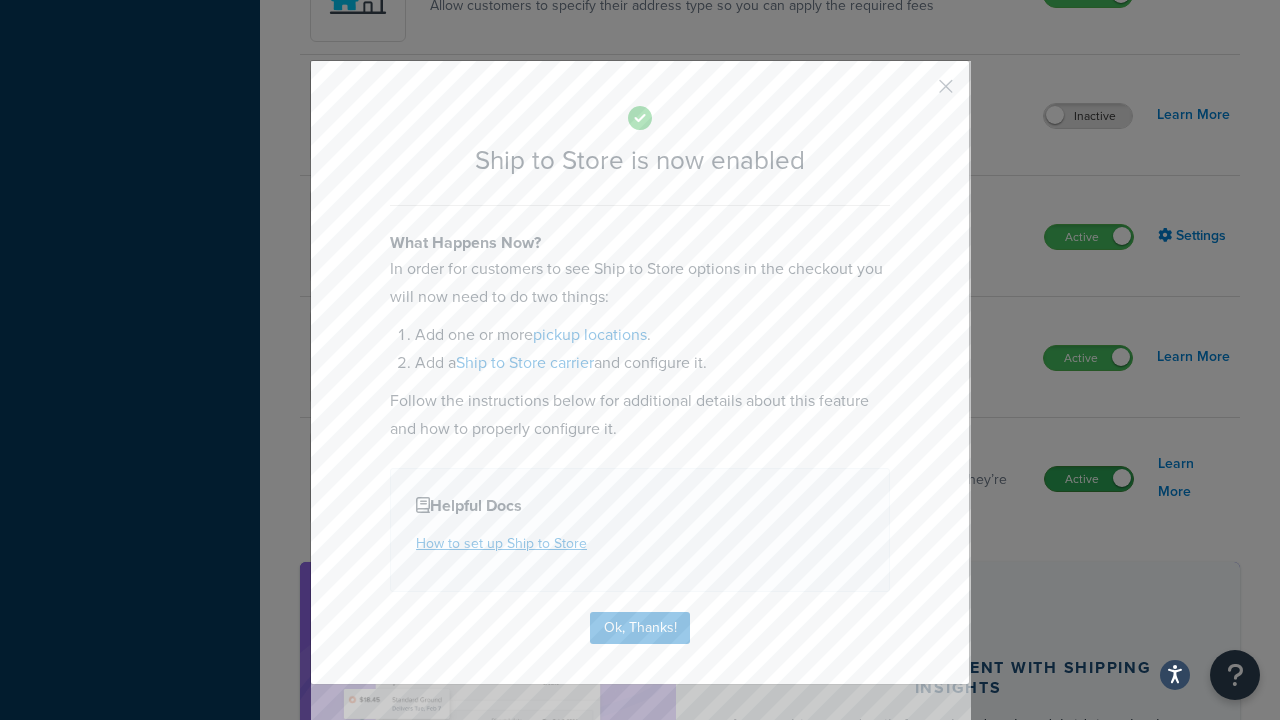 click at bounding box center (916, 93) 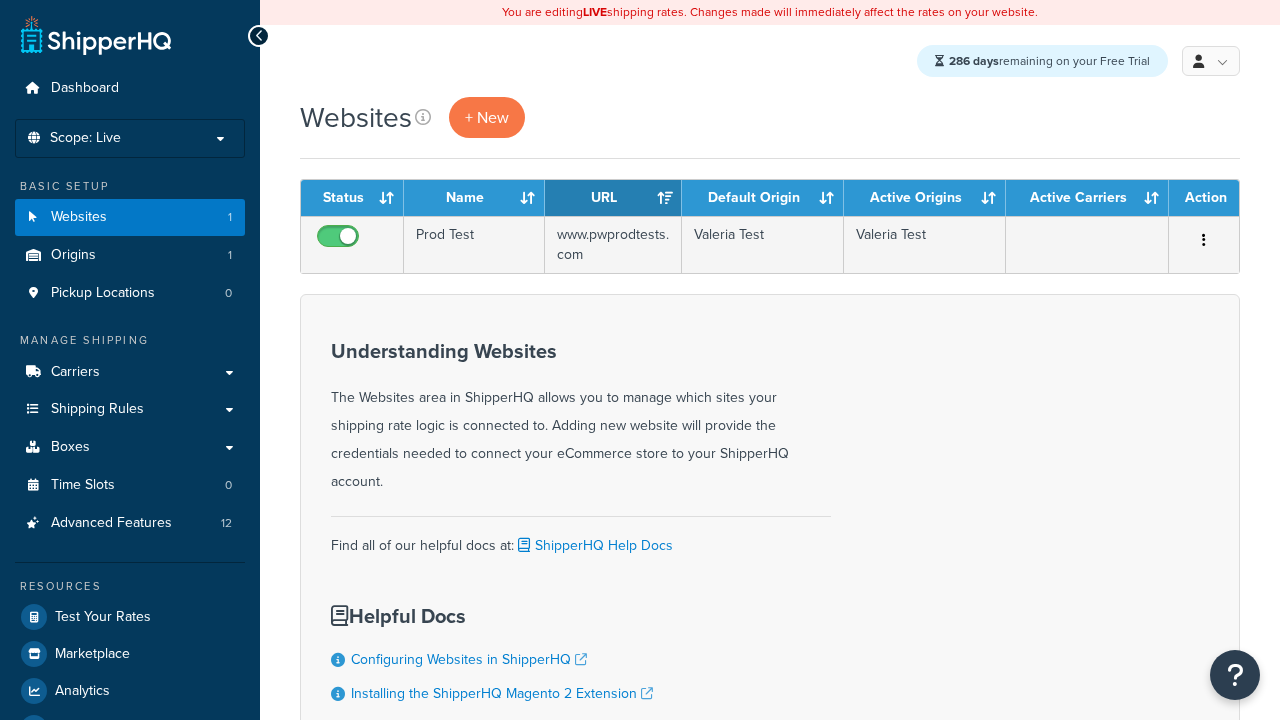 scroll, scrollTop: 0, scrollLeft: 0, axis: both 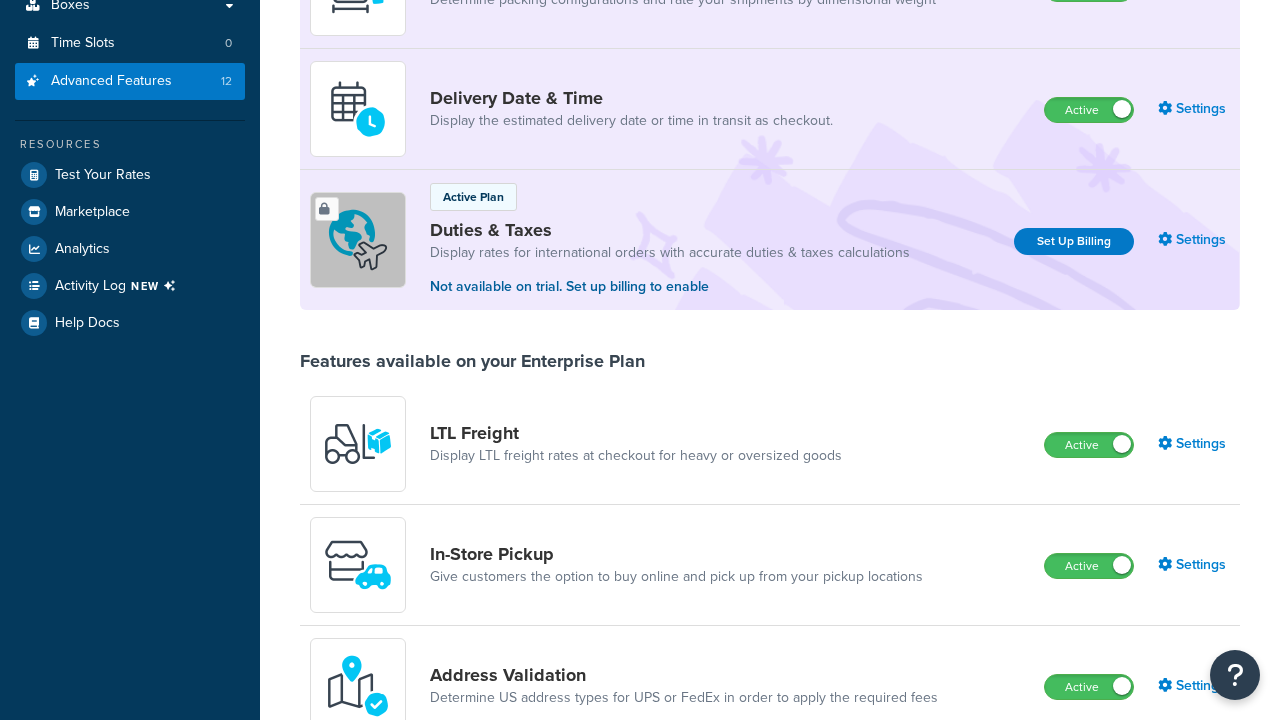 click on "Inactive" at bounding box center [1088, 1171] 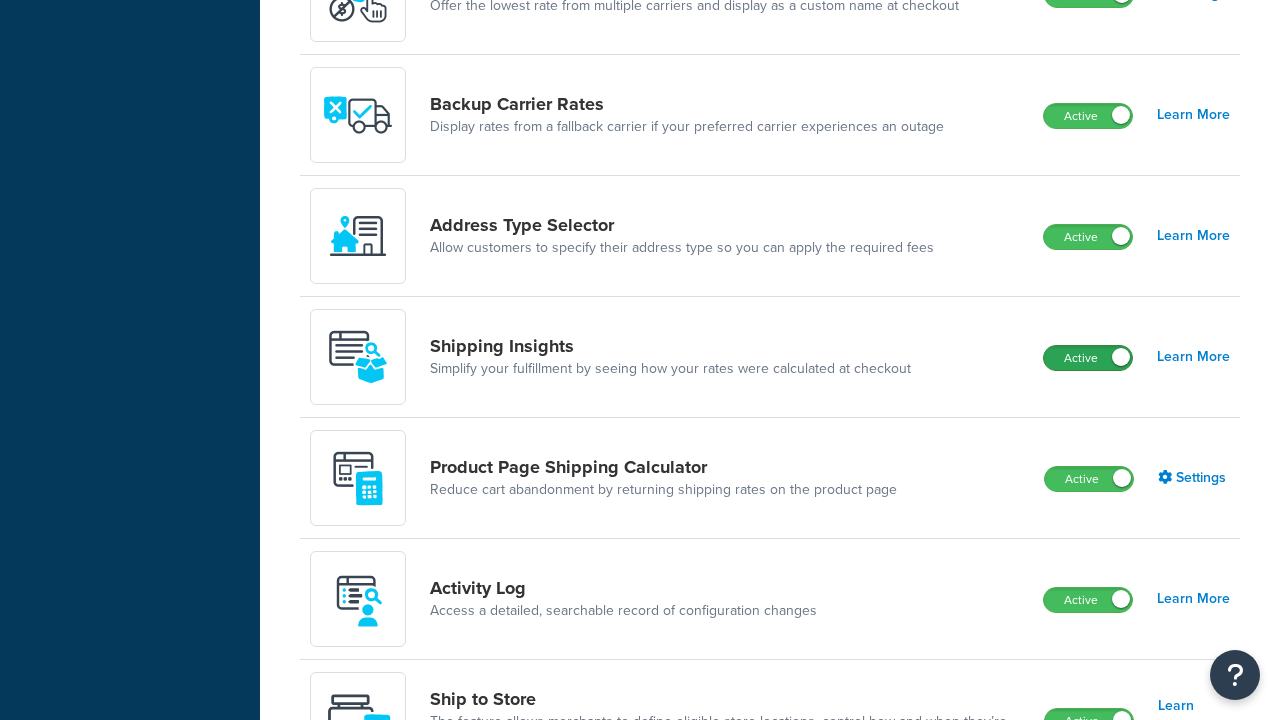scroll, scrollTop: 0, scrollLeft: 0, axis: both 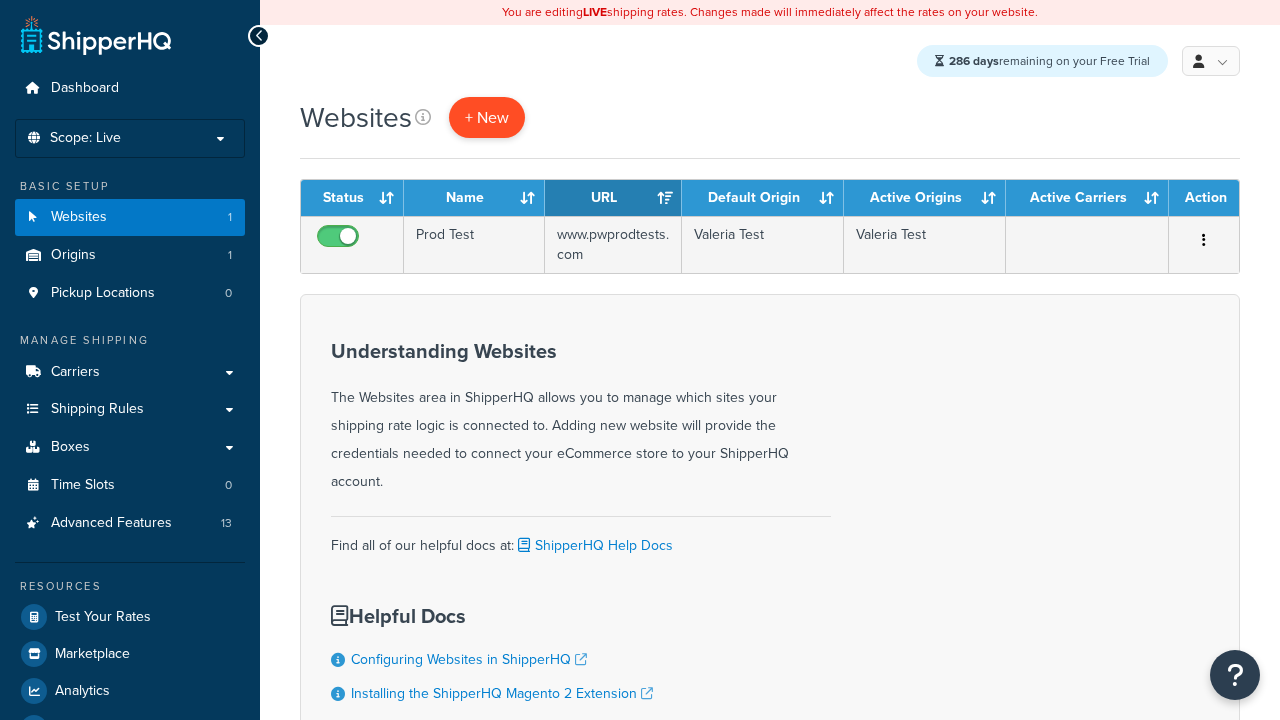 click on "+ New" at bounding box center (487, 117) 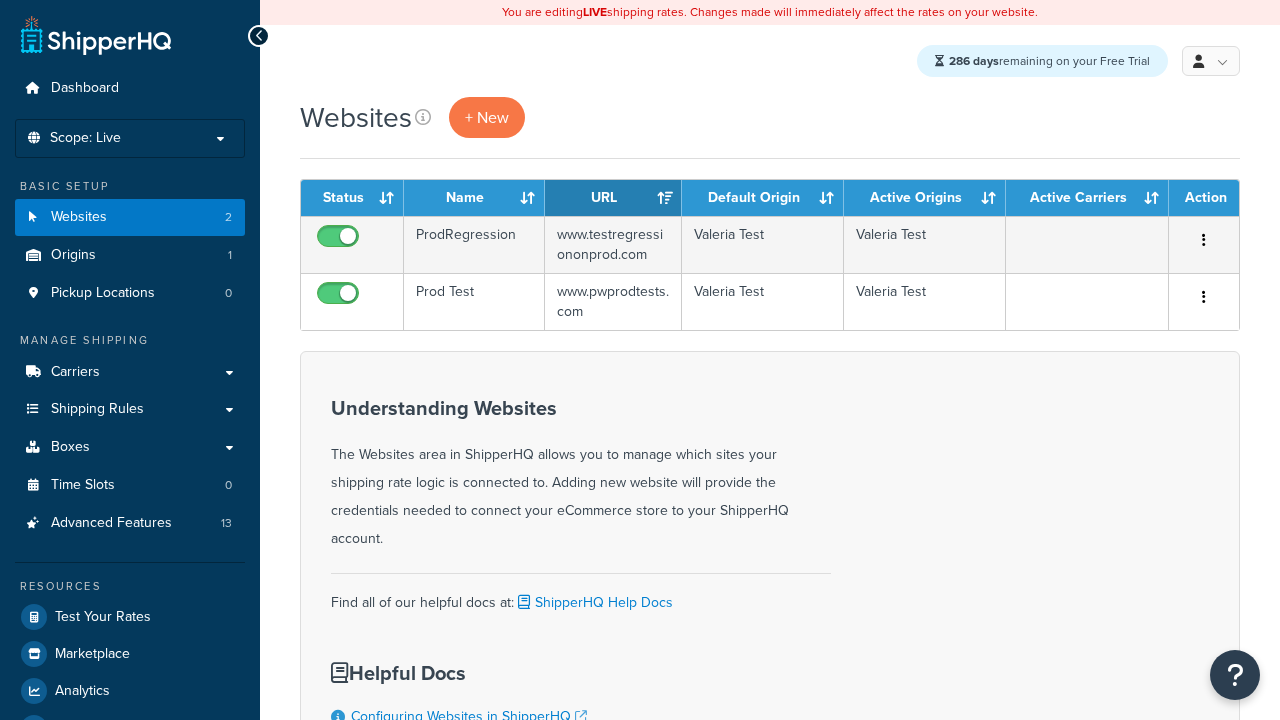 scroll, scrollTop: 0, scrollLeft: 0, axis: both 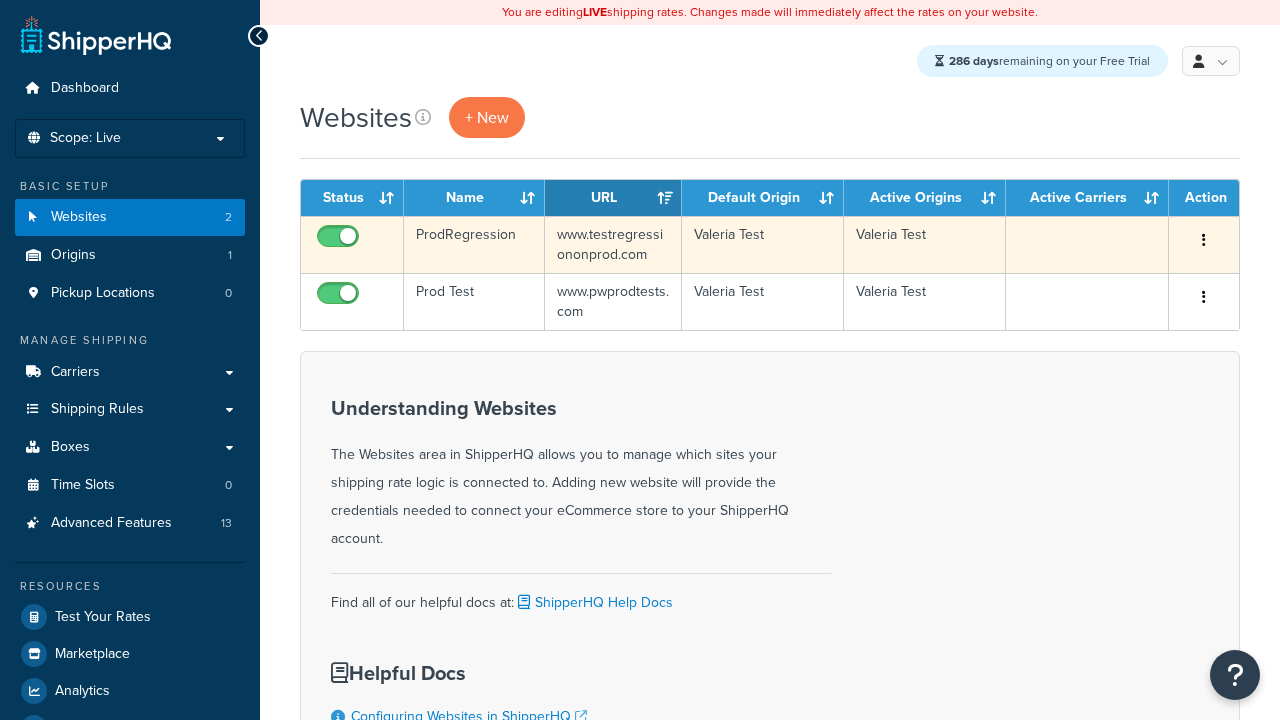 click at bounding box center (1204, 240) 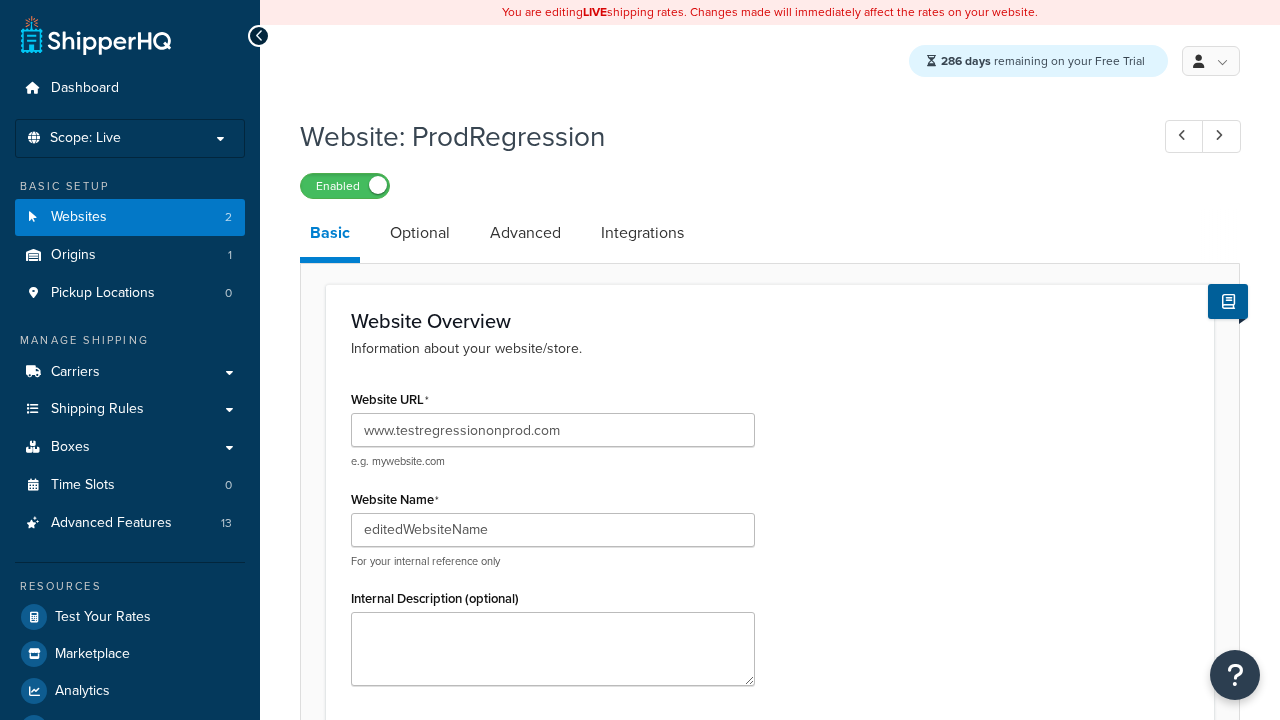 scroll, scrollTop: 0, scrollLeft: 0, axis: both 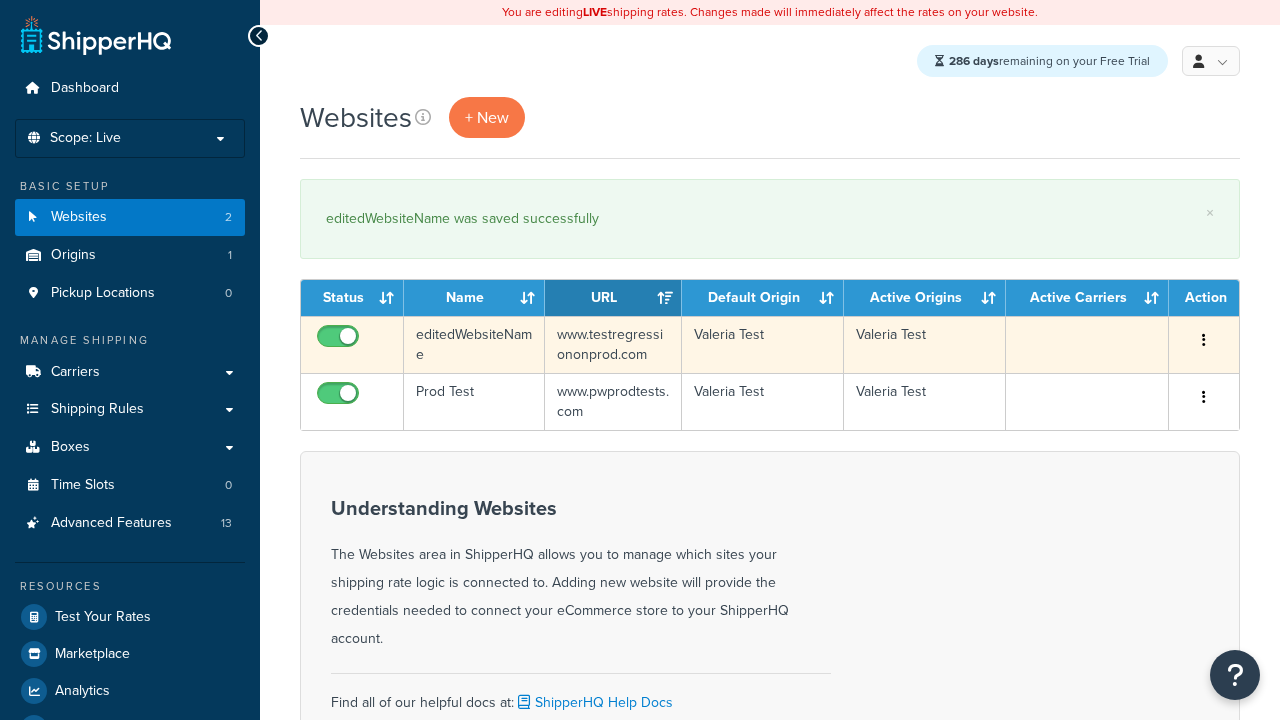 click at bounding box center (1204, 340) 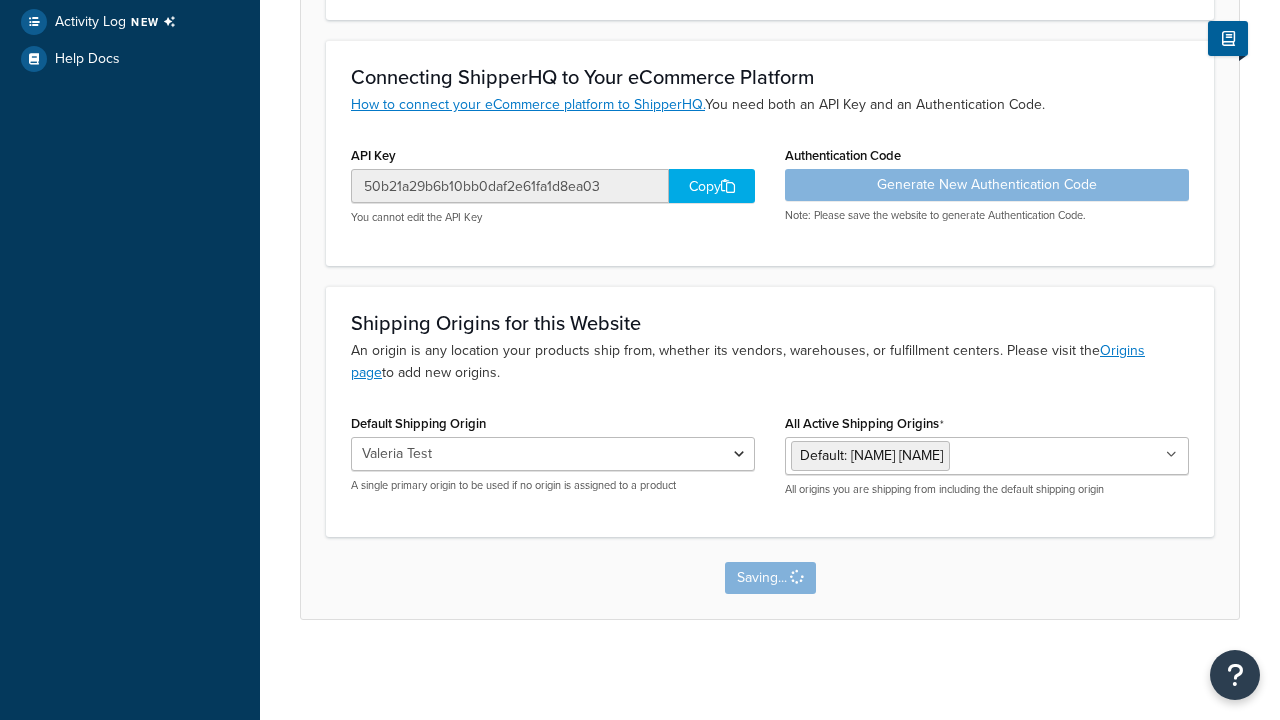 scroll, scrollTop: 0, scrollLeft: 0, axis: both 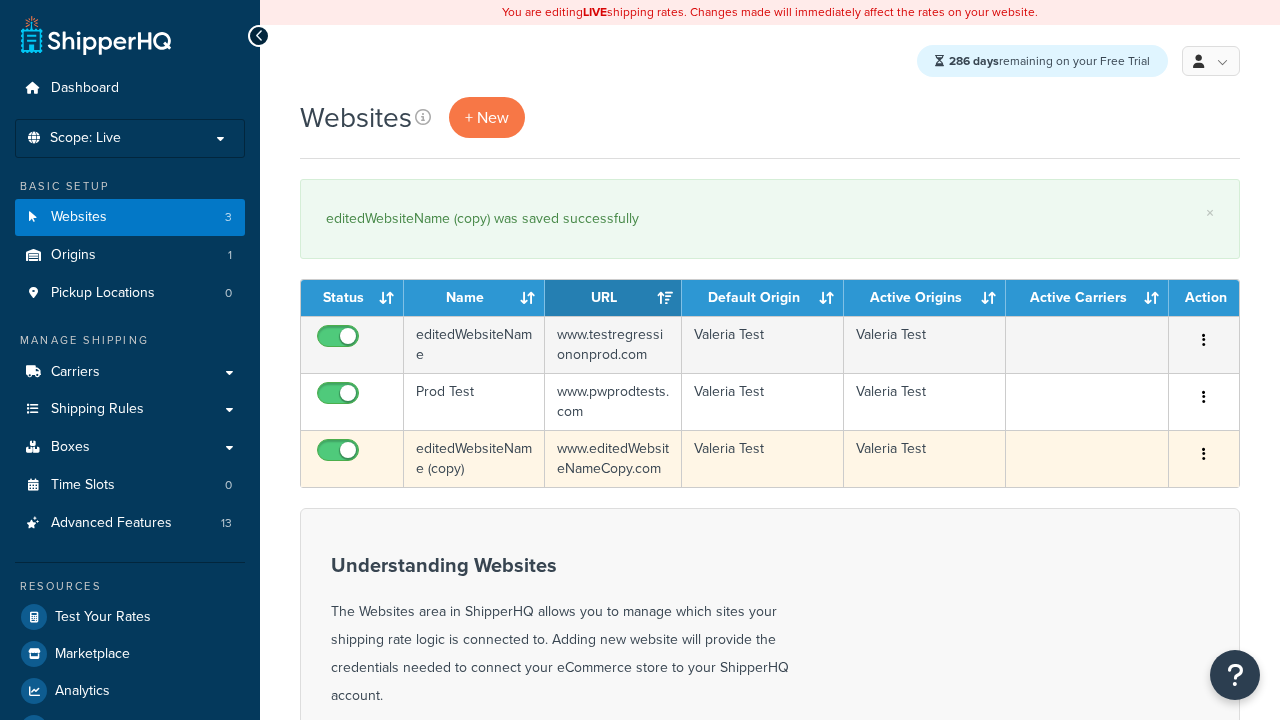 click at bounding box center (1204, 454) 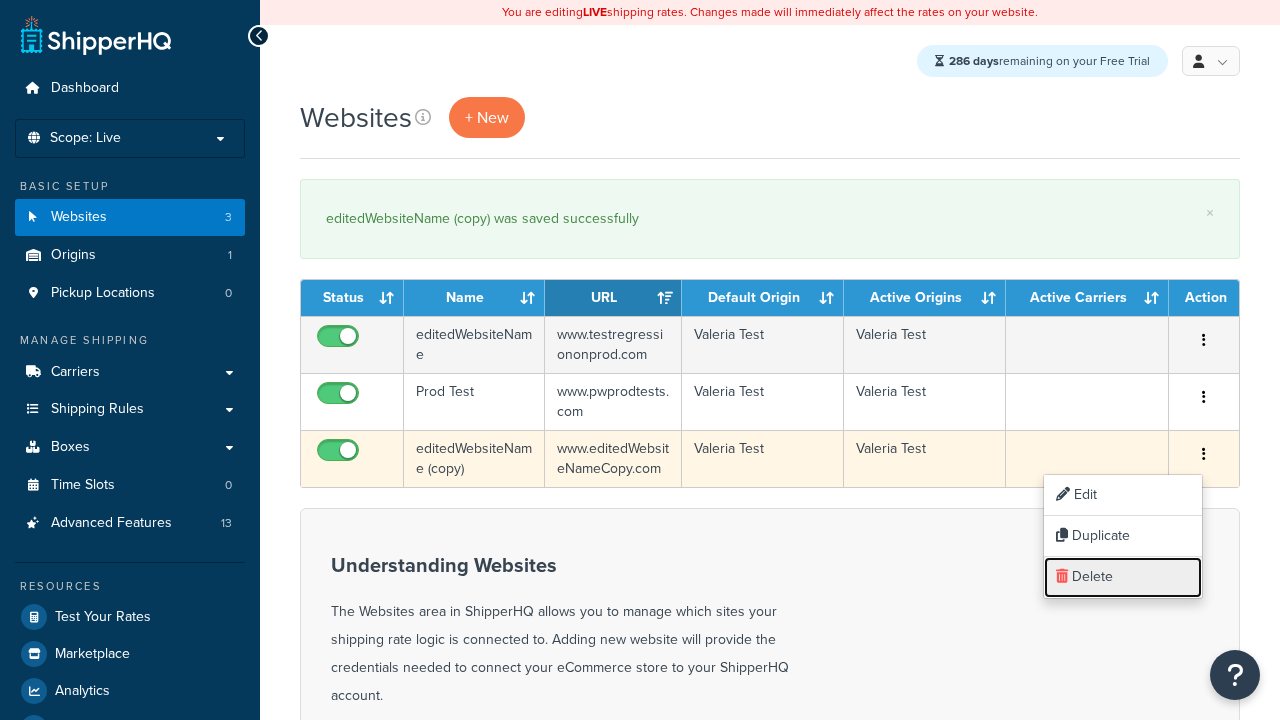 scroll, scrollTop: 0, scrollLeft: 0, axis: both 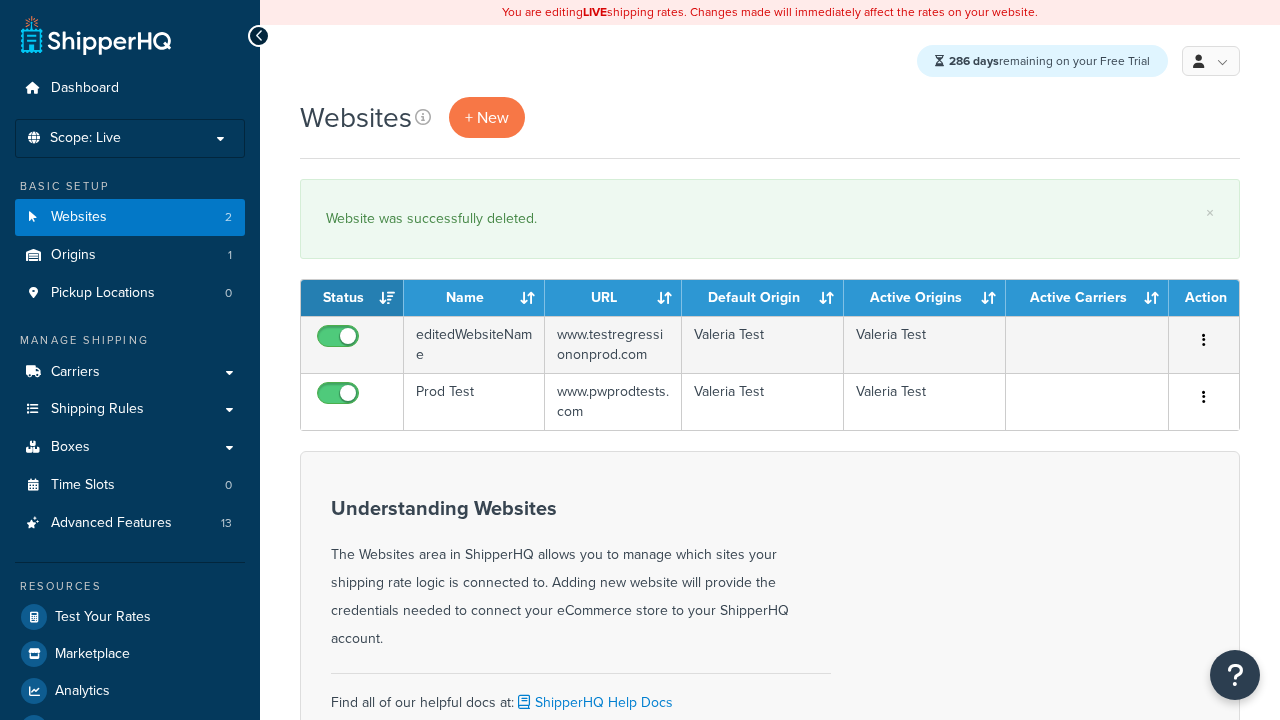 click on "Status" at bounding box center (352, 298) 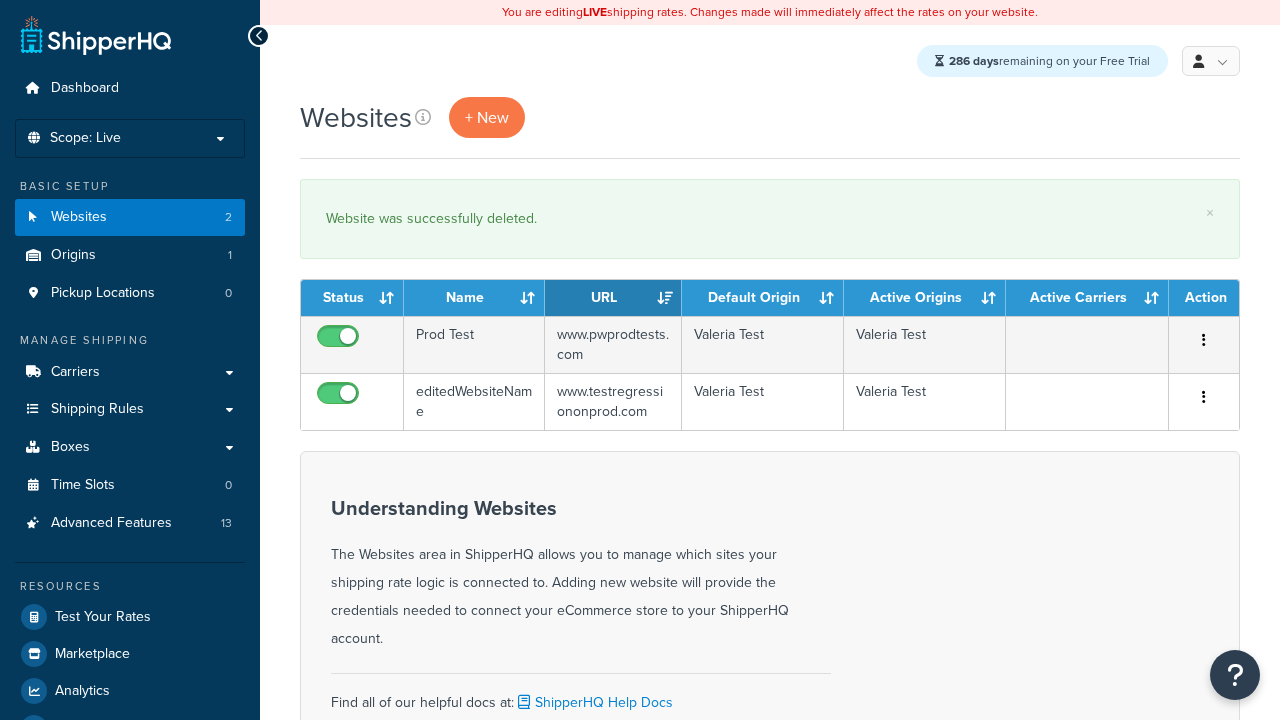 click on "URL" at bounding box center (613, 298) 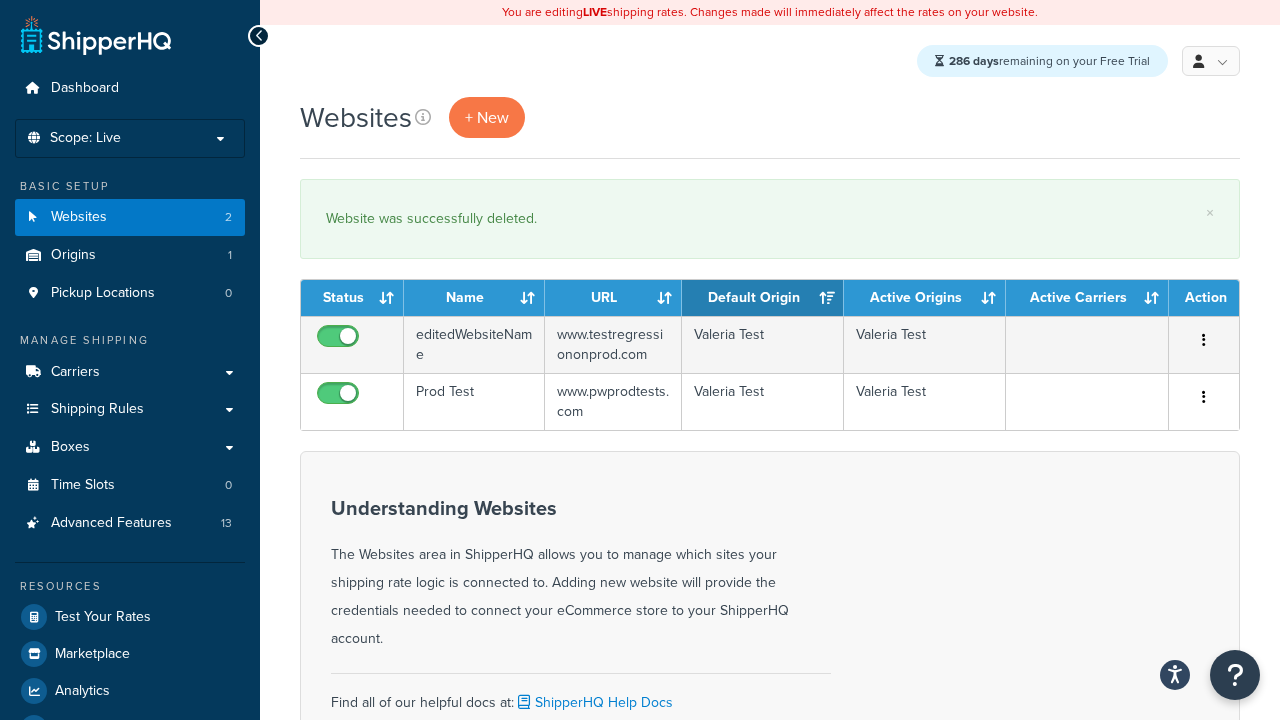 click on "Active Origins" at bounding box center [925, 298] 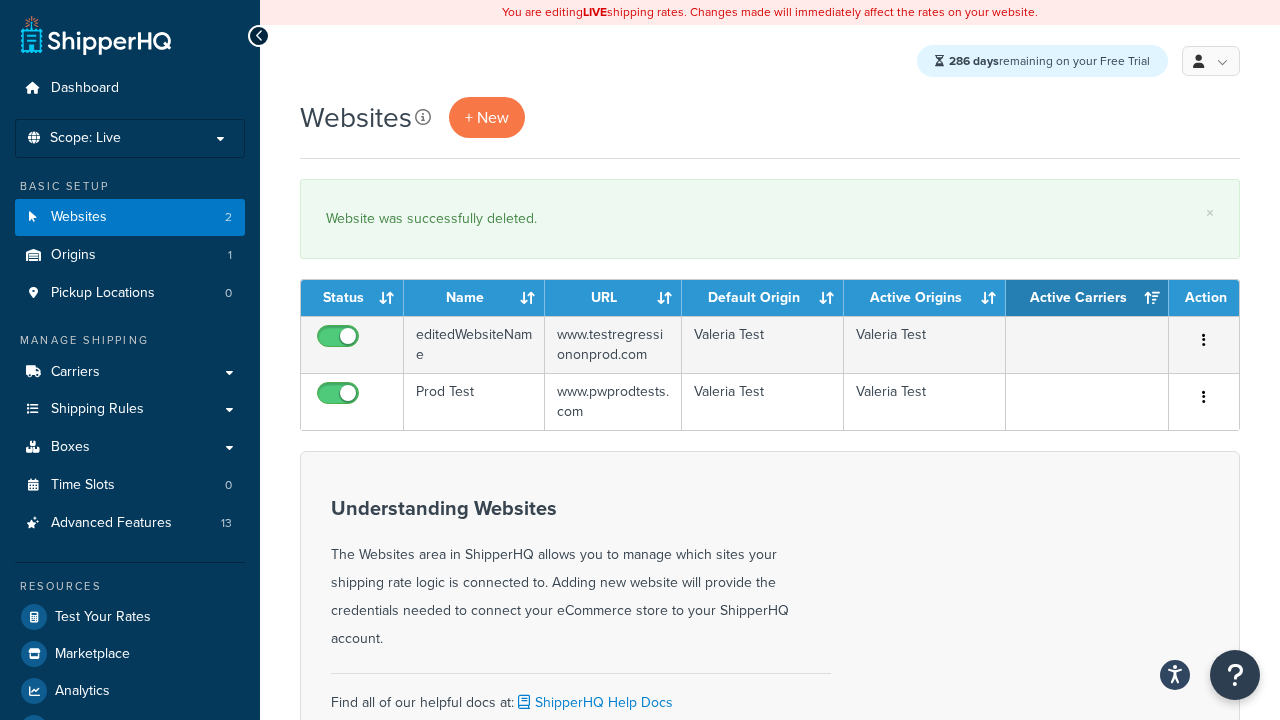click at bounding box center [423, 117] 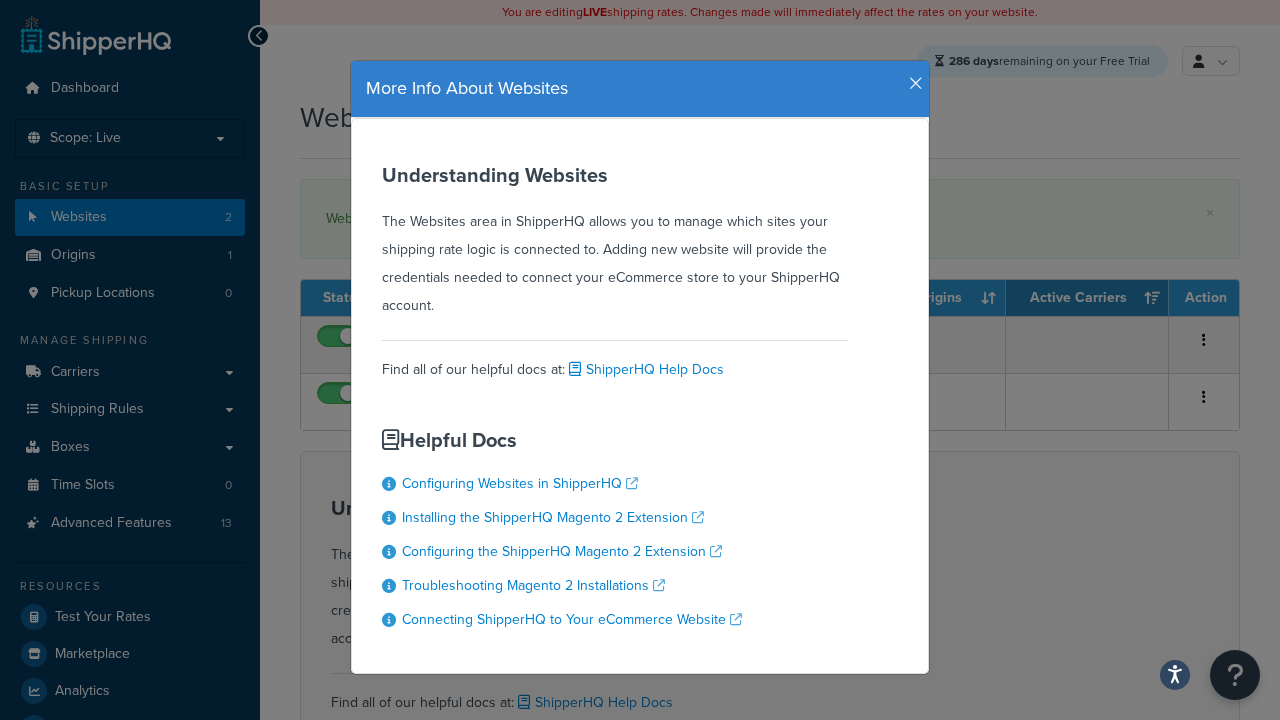 click at bounding box center (916, 84) 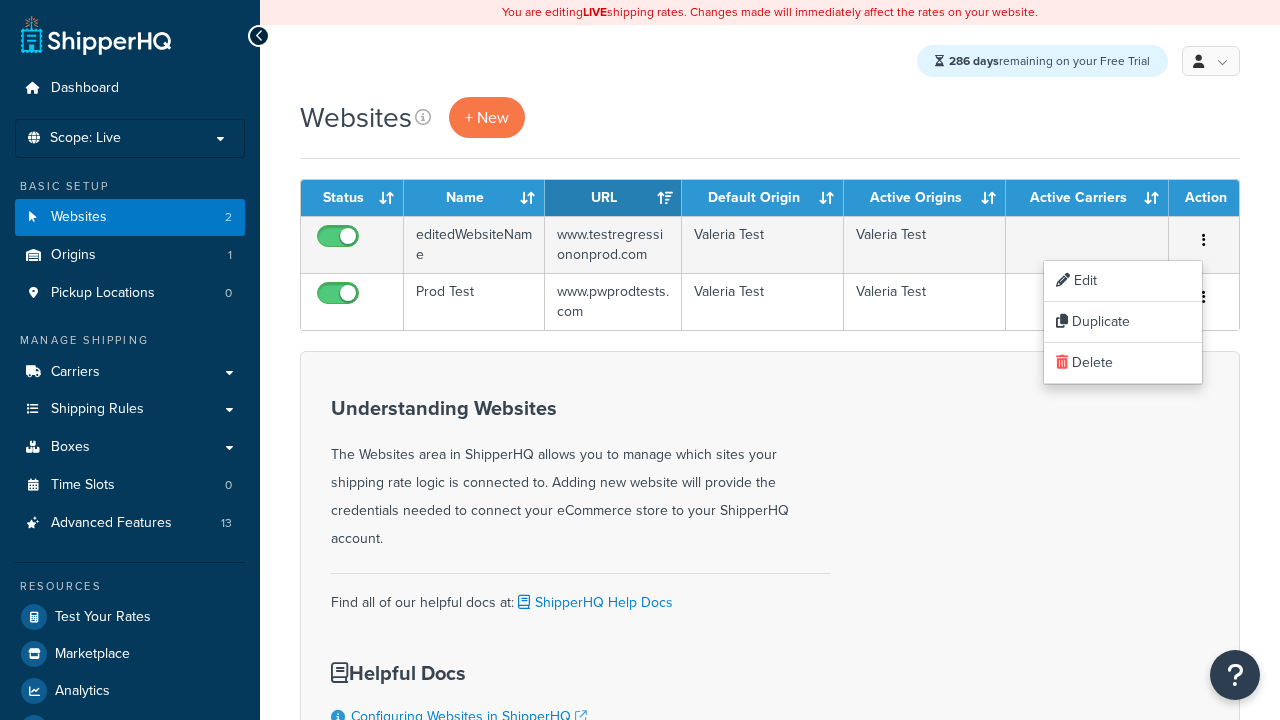 scroll, scrollTop: 0, scrollLeft: 0, axis: both 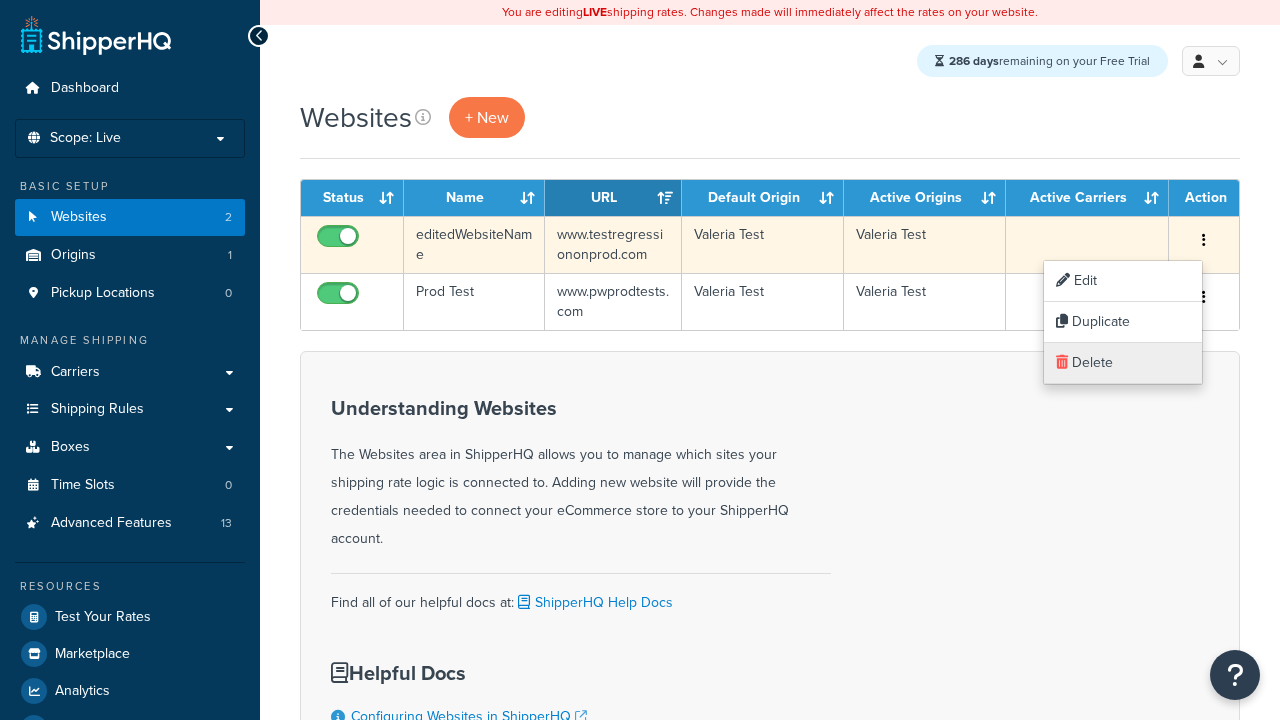 click on "Delete" at bounding box center [1123, 363] 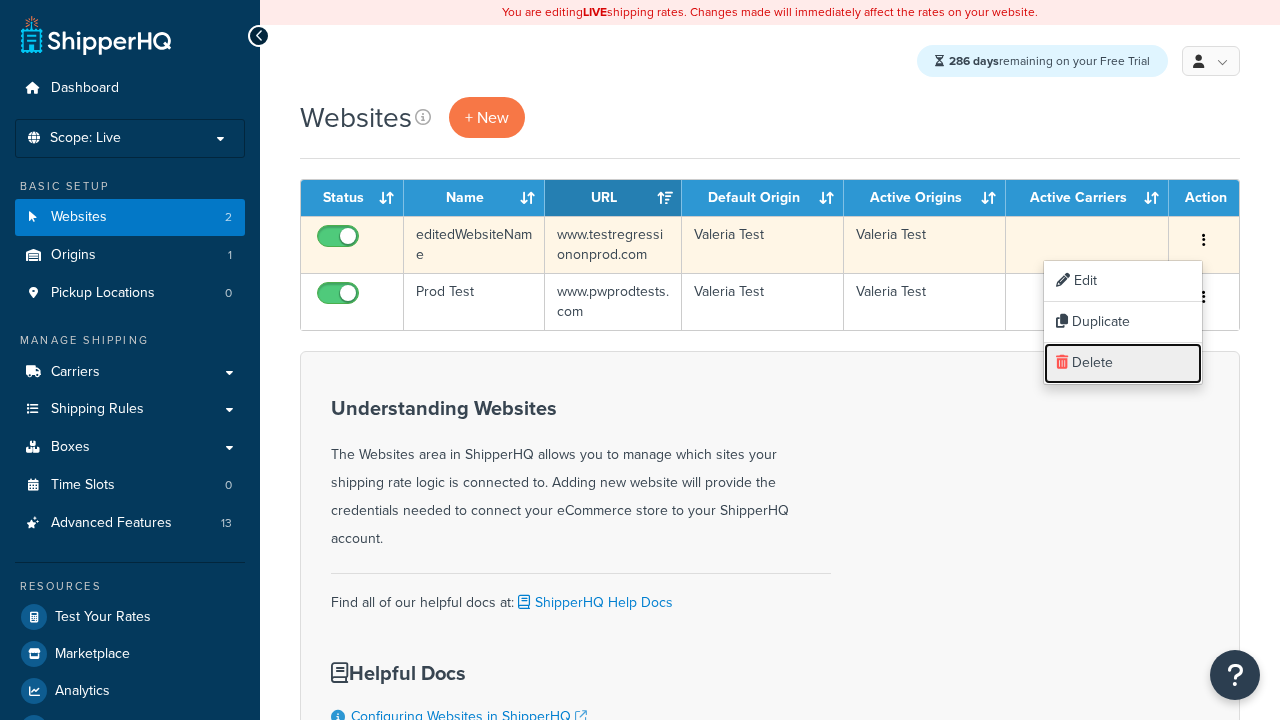 scroll, scrollTop: 0, scrollLeft: 0, axis: both 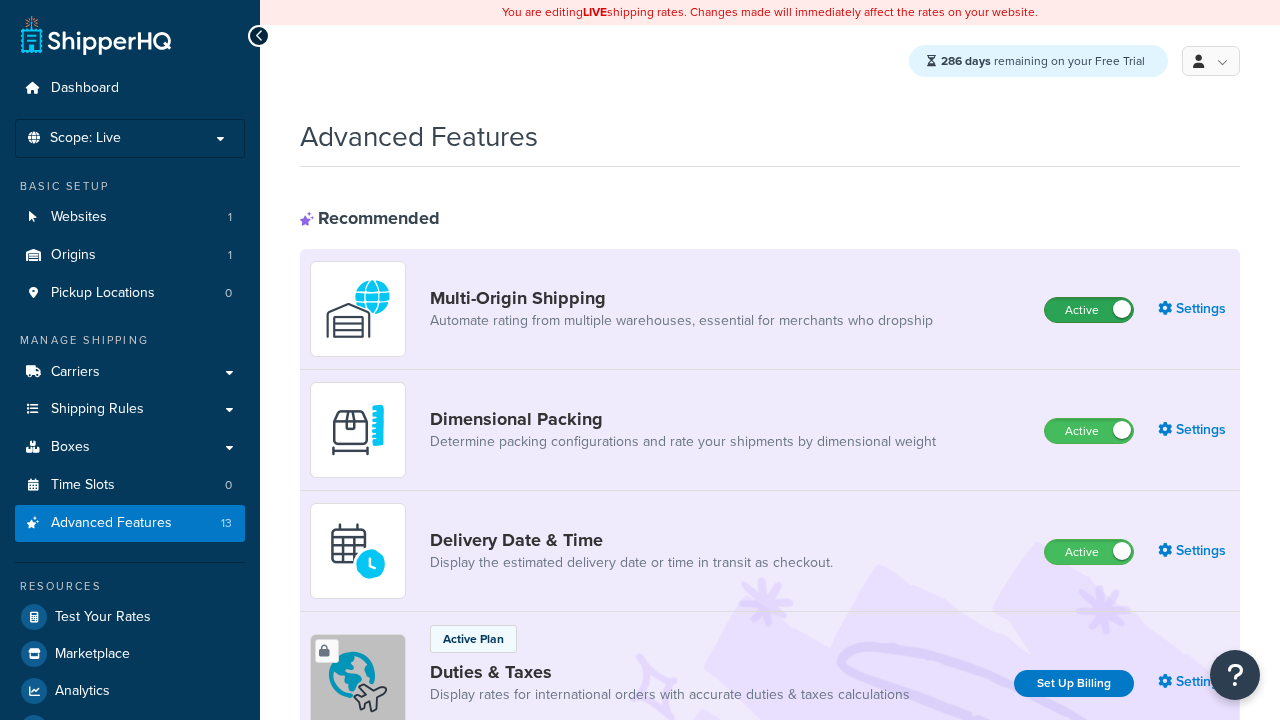 click on "Active" at bounding box center [1089, 310] 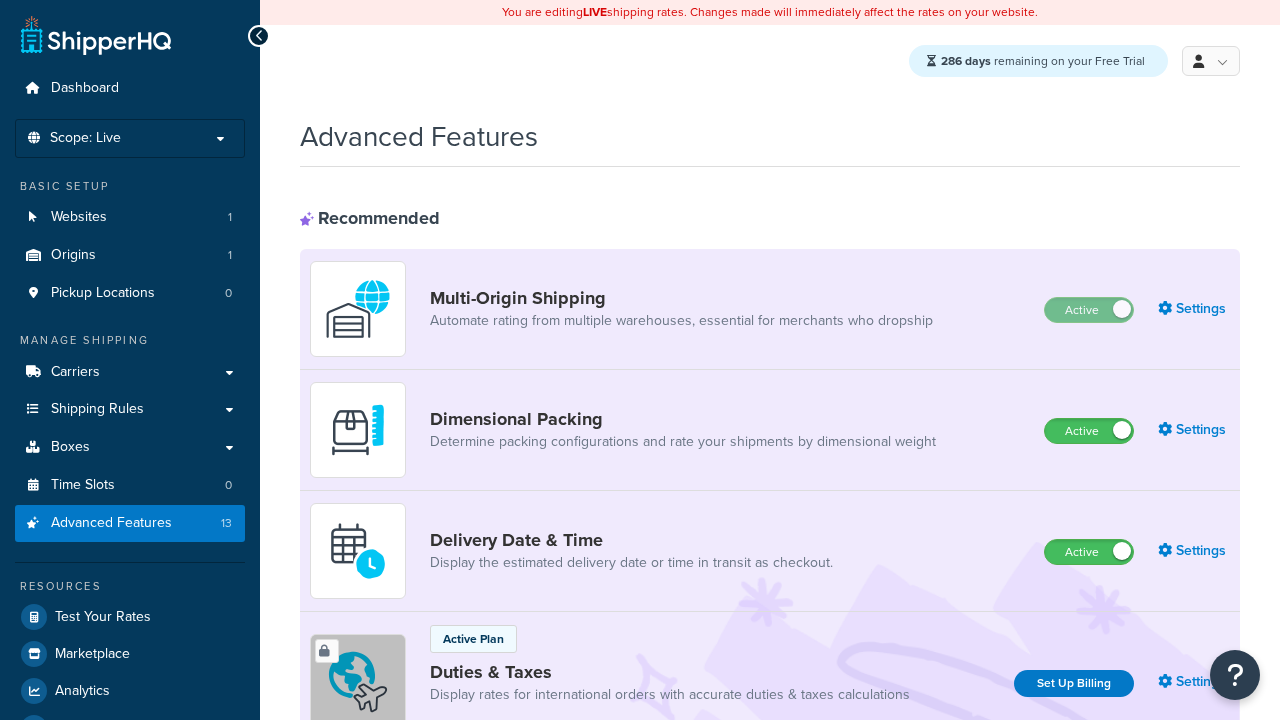 scroll, scrollTop: 0, scrollLeft: 0, axis: both 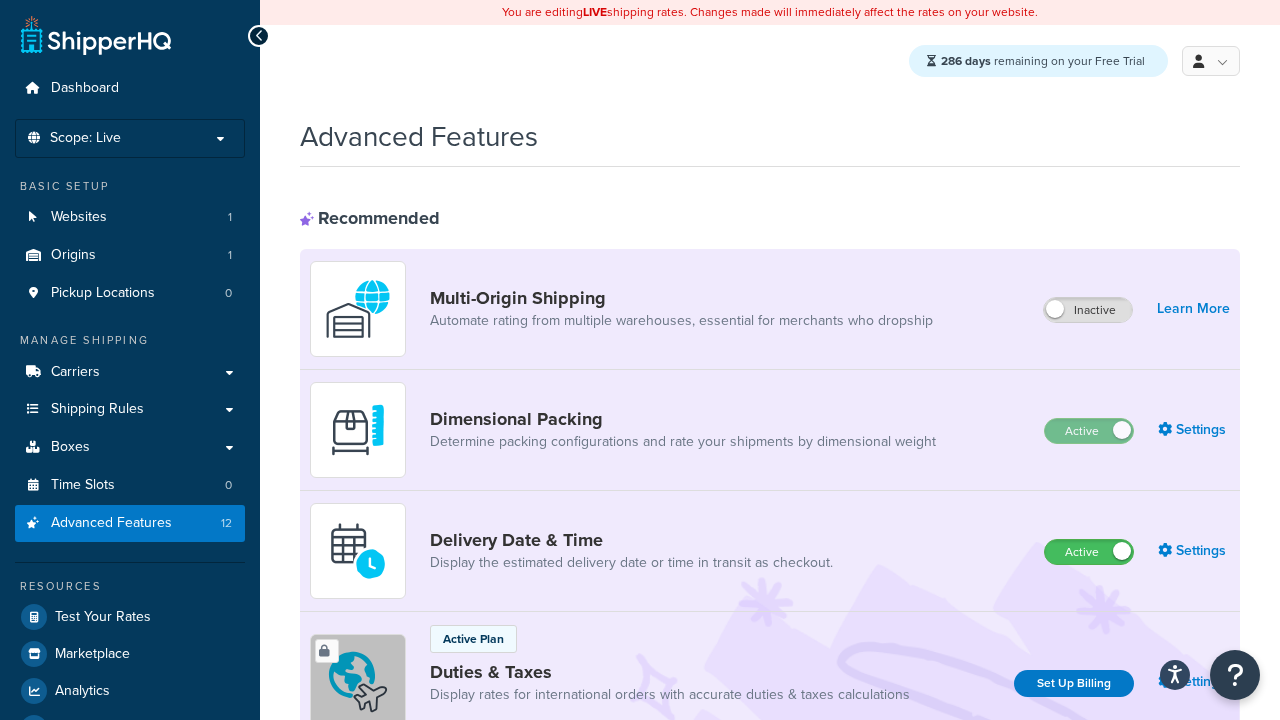 click on "Active" at bounding box center (1089, 552) 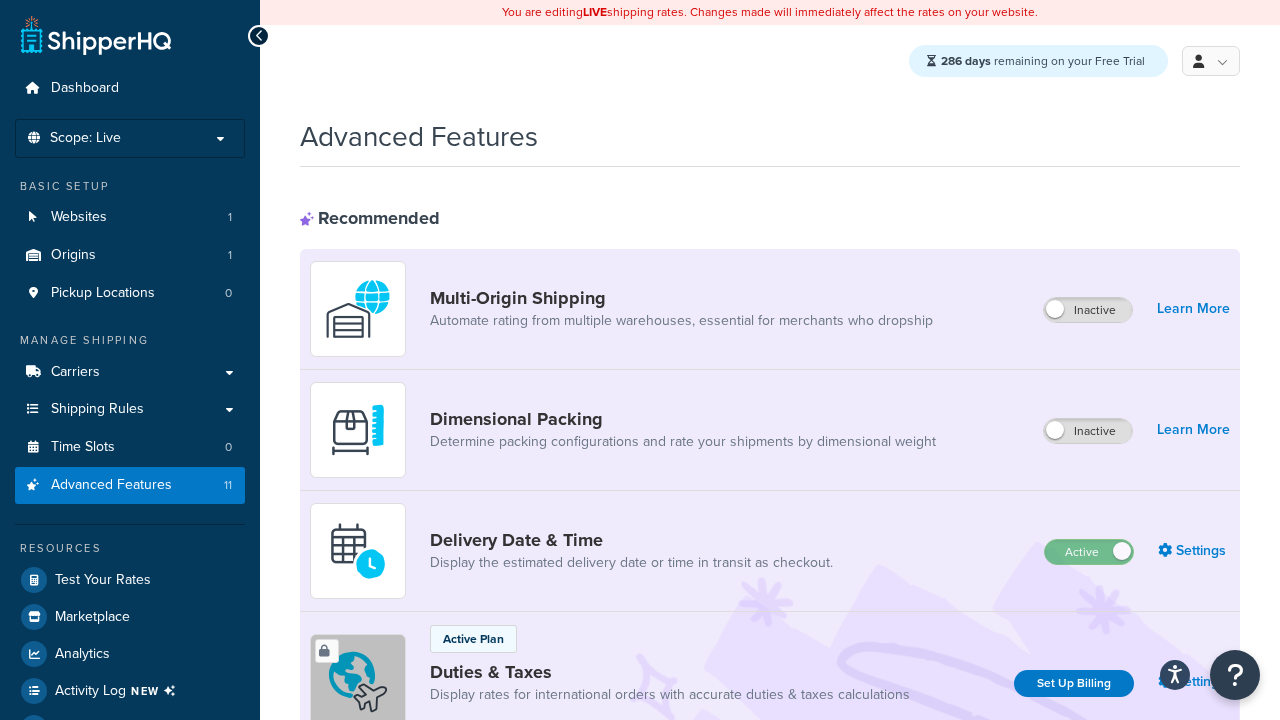 click on "Active" at bounding box center (1089, 887) 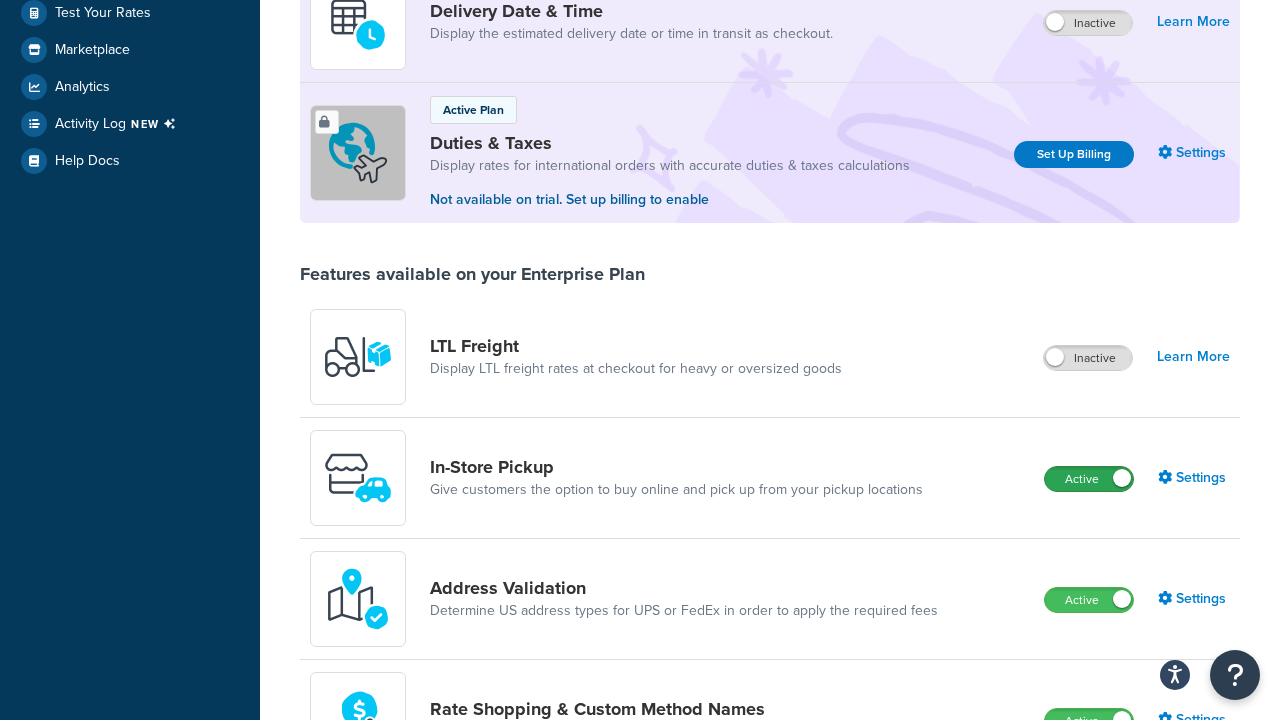 click on "Active" at bounding box center (1089, 479) 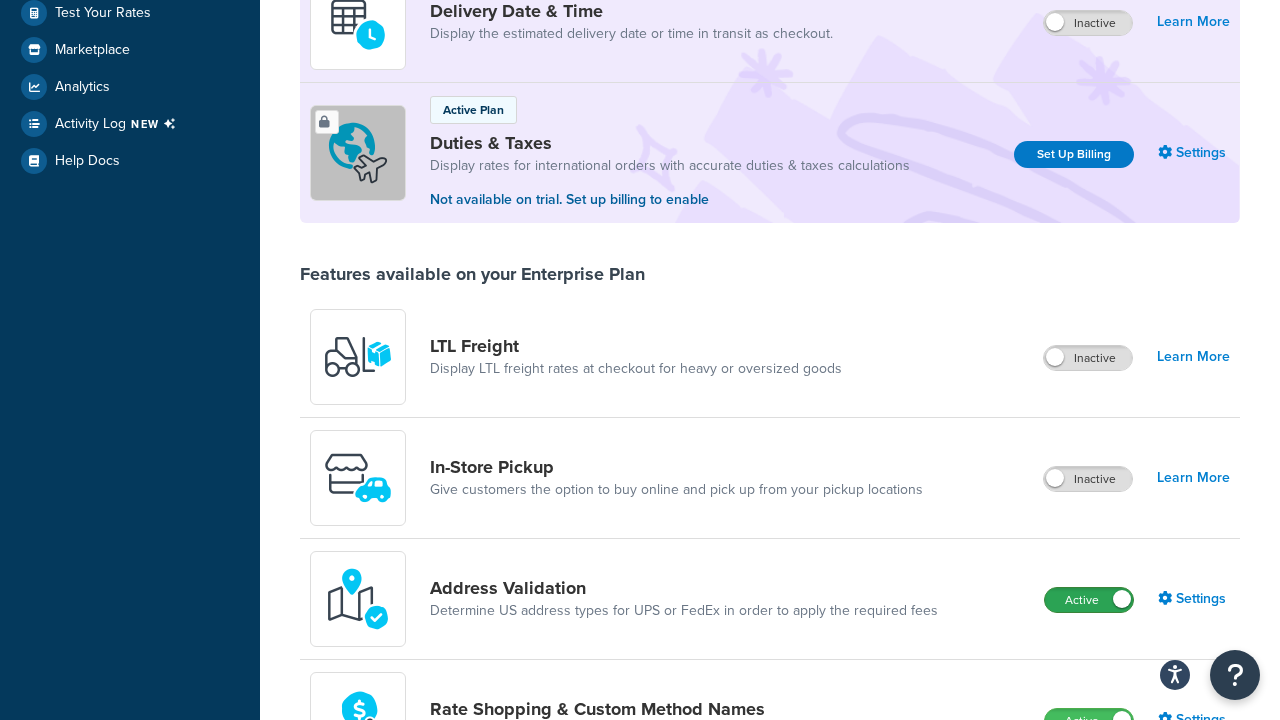 click on "Active" at bounding box center [1089, 600] 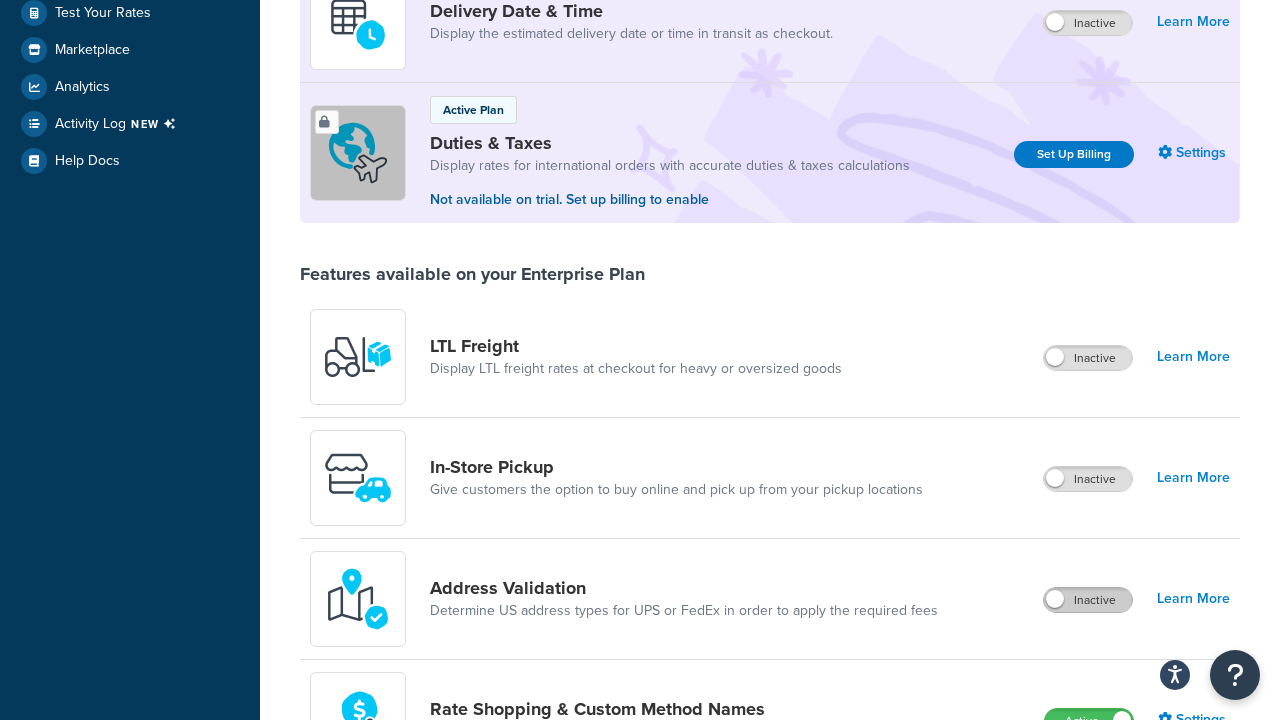 click on "Active" at bounding box center (1089, 721) 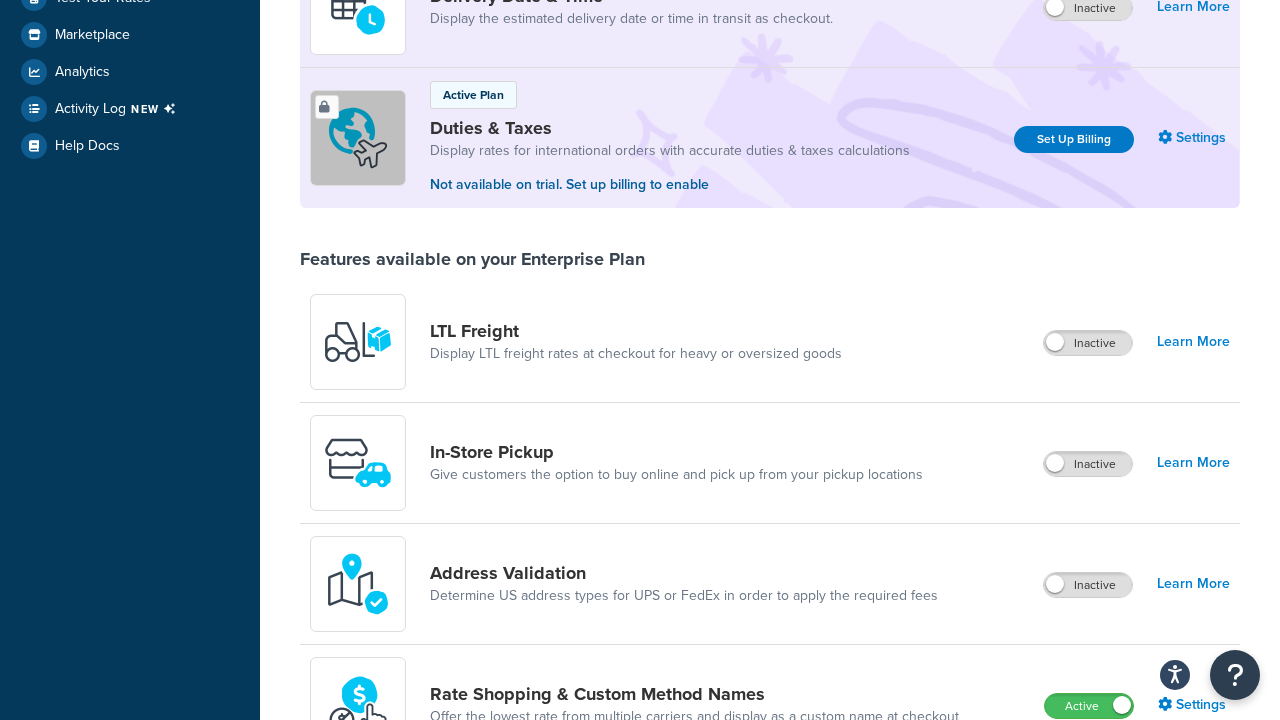 click on "Active" at bounding box center [1088, 827] 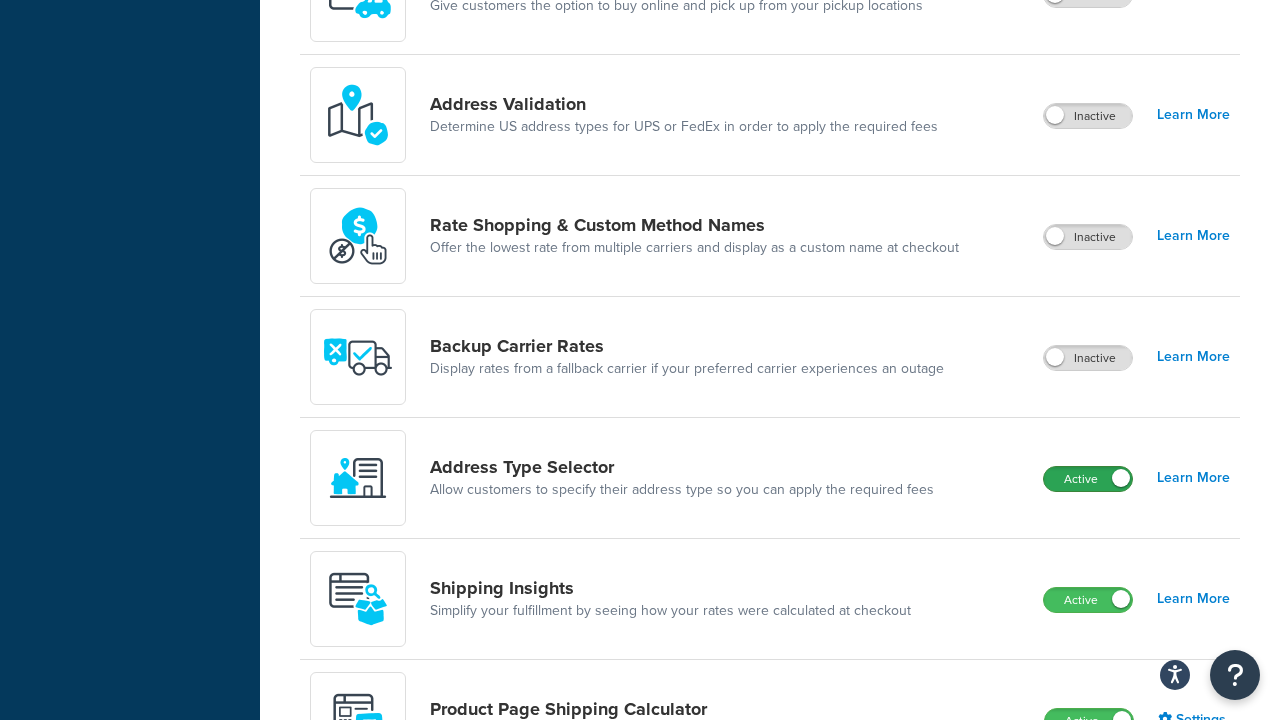 click on "Active" at bounding box center (1088, 479) 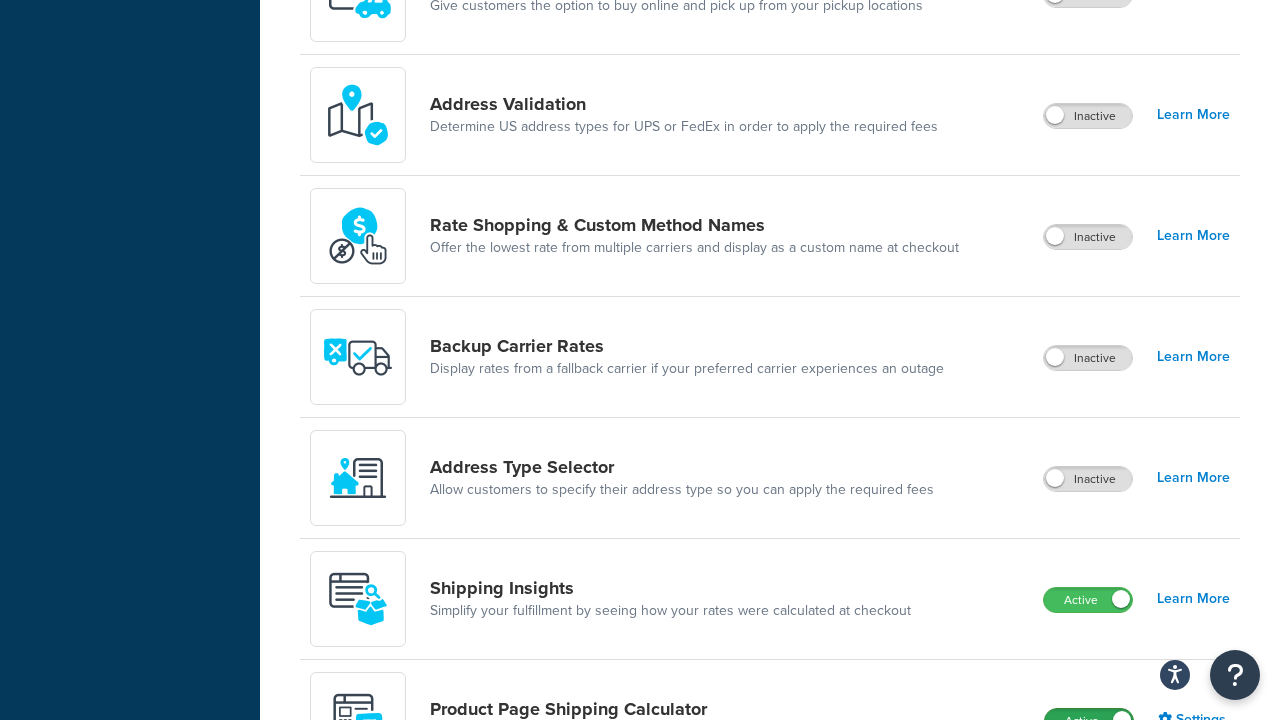 click on "Active" at bounding box center (1089, 721) 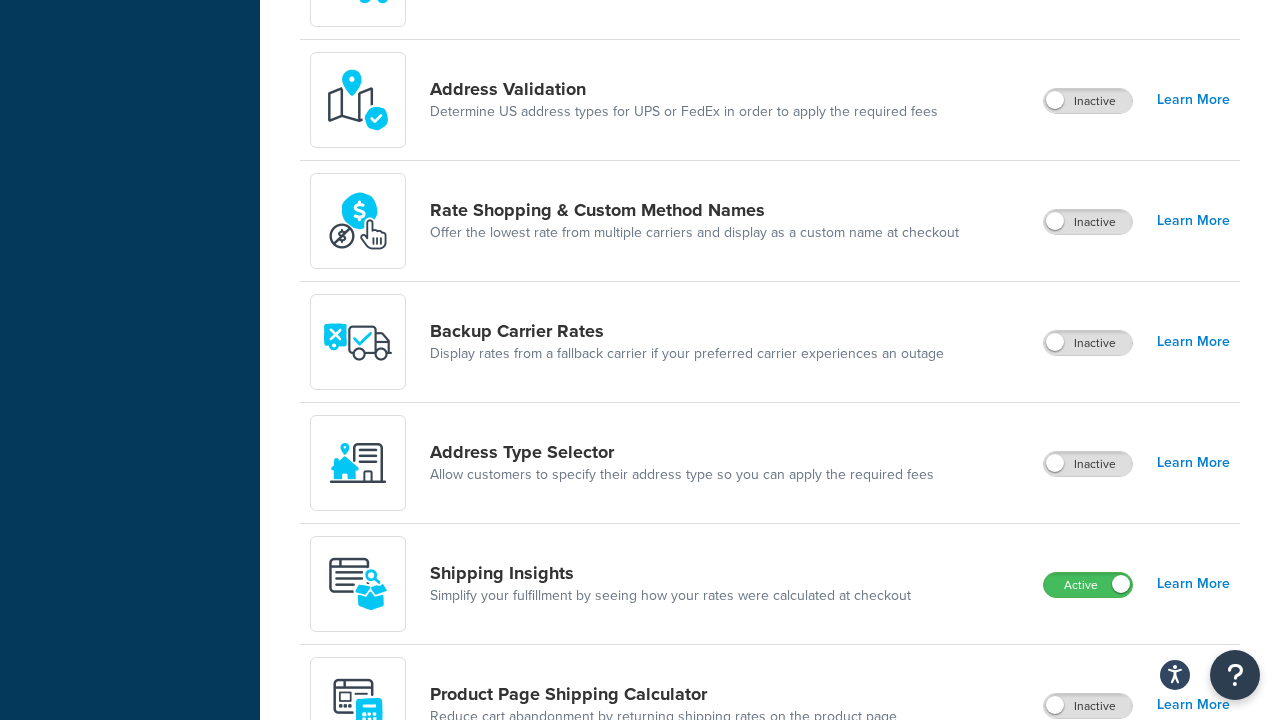 click on "Active" at bounding box center [1088, 827] 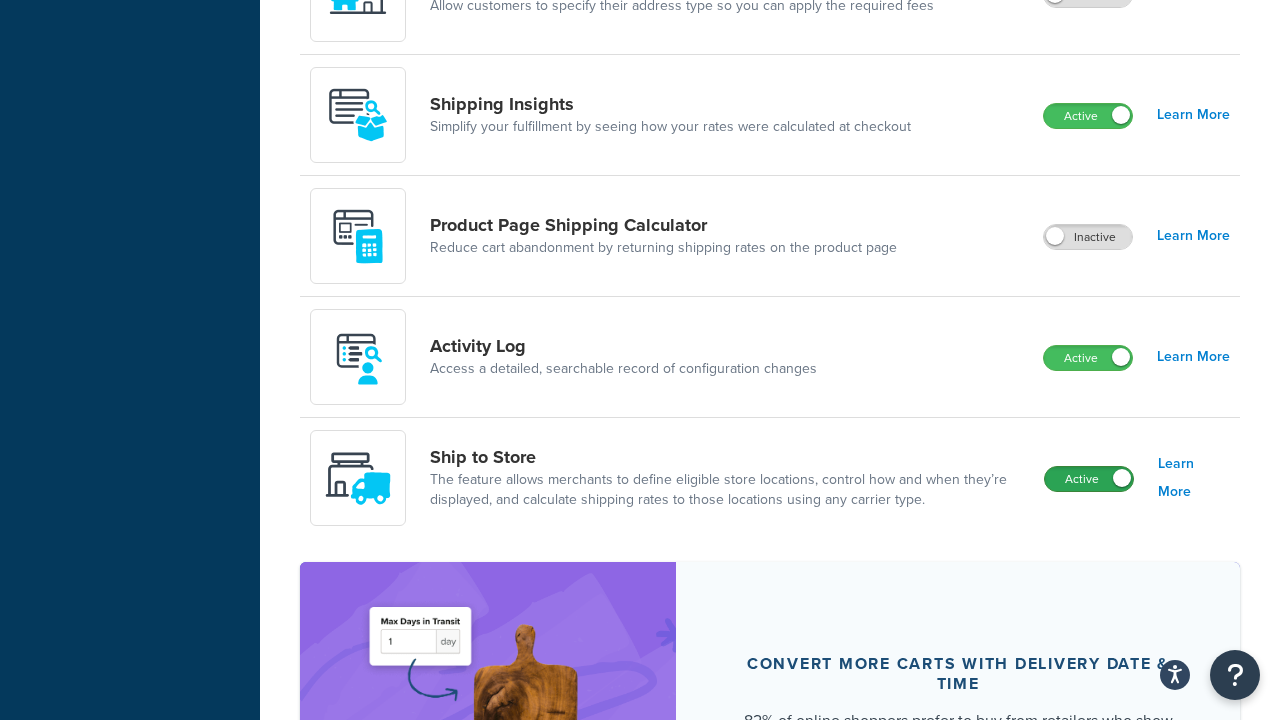 click on "Active" at bounding box center (1089, 479) 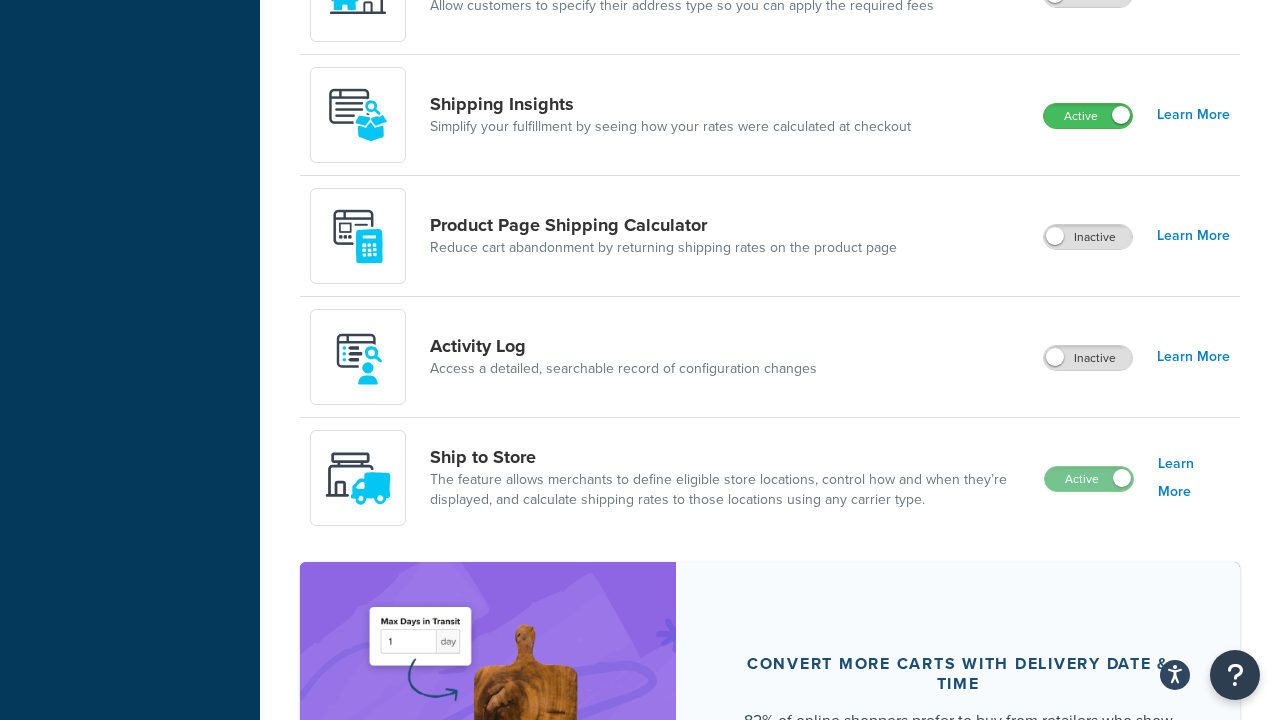 click on "Active" at bounding box center (1088, 116) 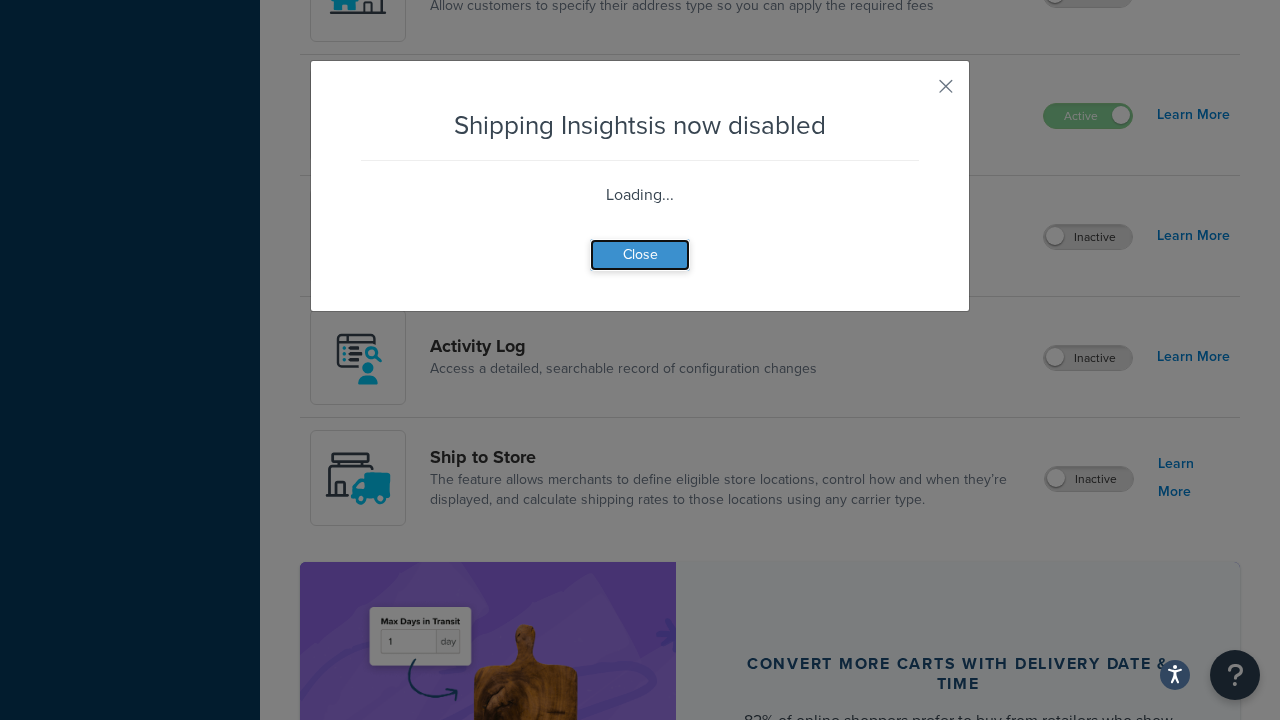 click on "Close" at bounding box center [640, 255] 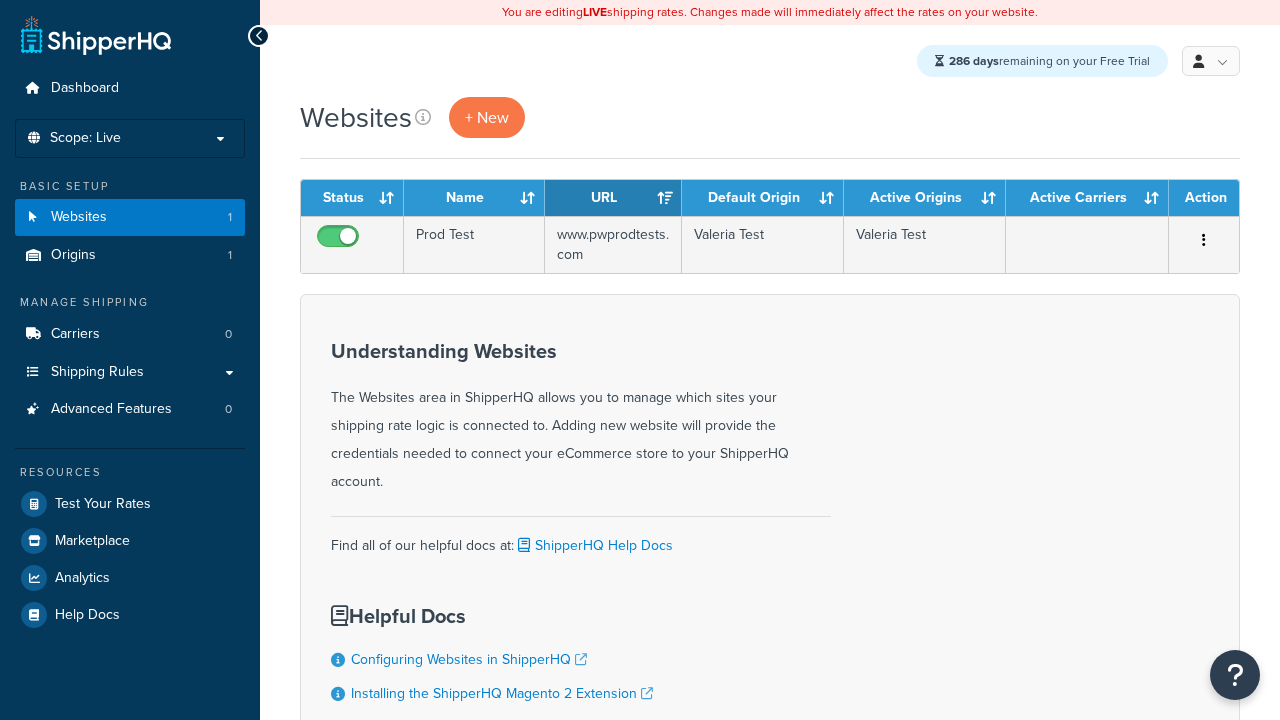 scroll, scrollTop: 0, scrollLeft: 0, axis: both 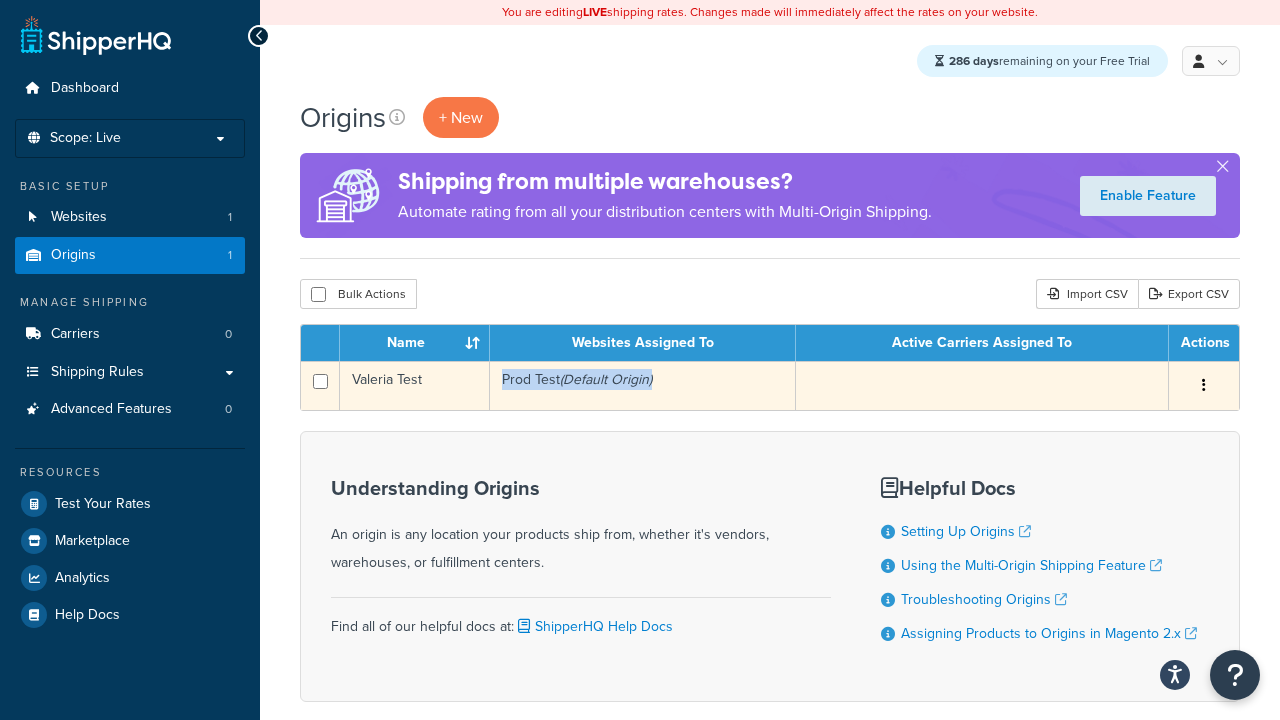 drag, startPoint x: 687, startPoint y: 390, endPoint x: 500, endPoint y: 387, distance: 187.02406 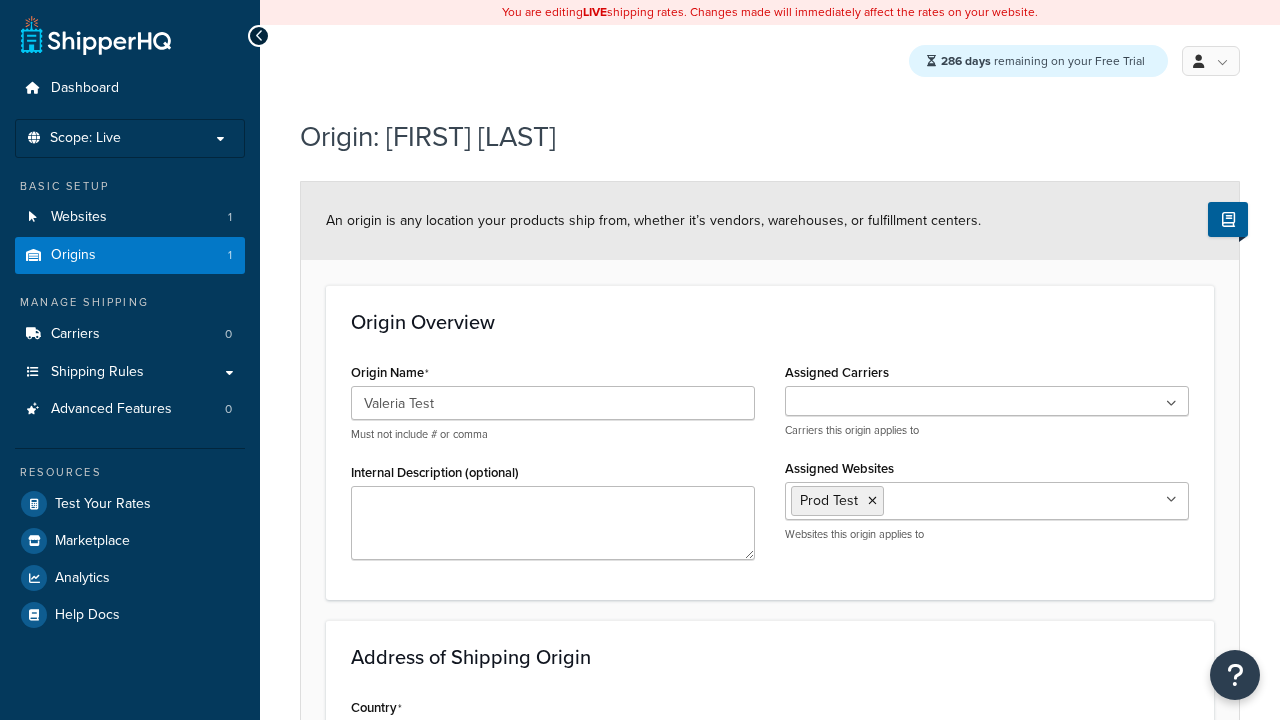 select on "5" 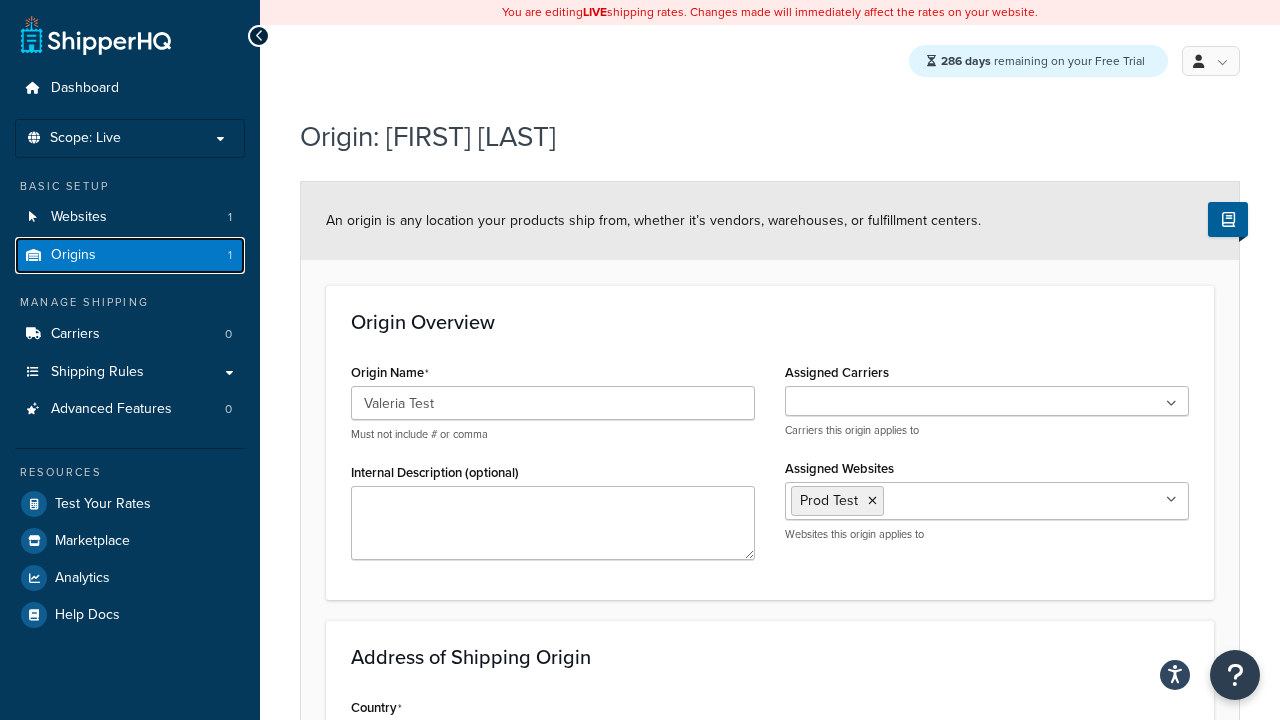 click on "Origins 1" at bounding box center (130, 255) 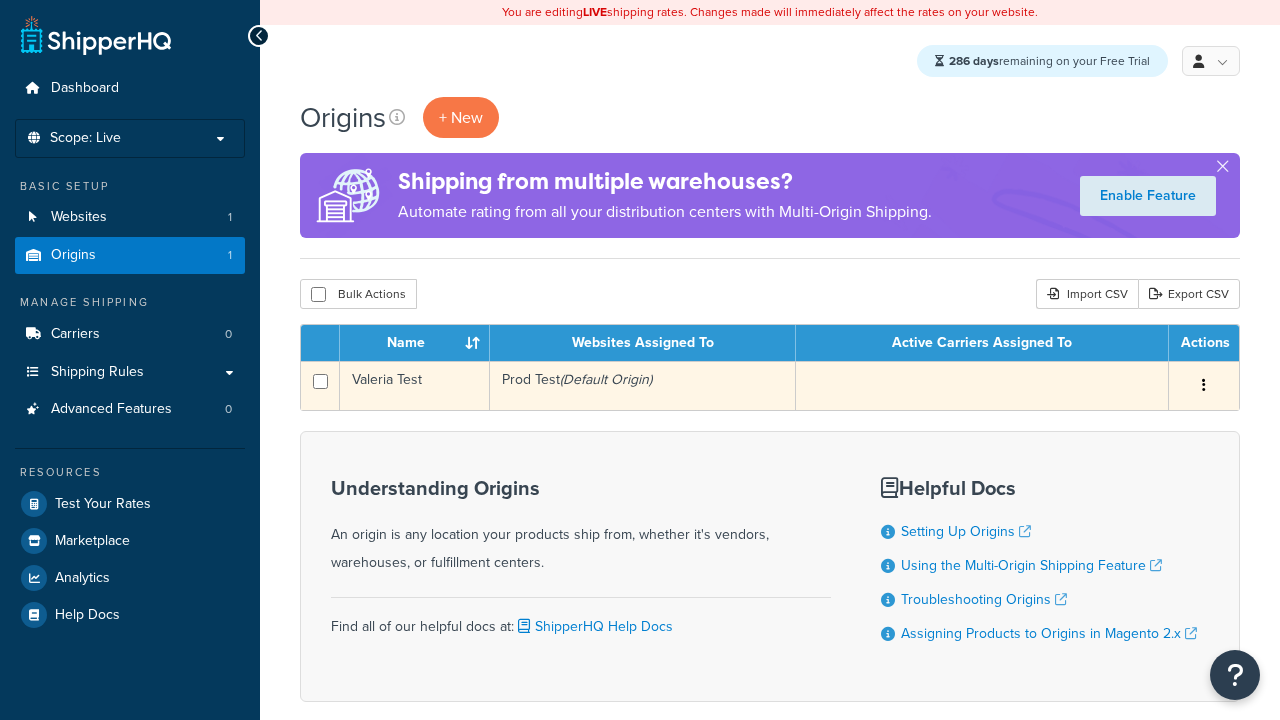 scroll, scrollTop: 0, scrollLeft: 0, axis: both 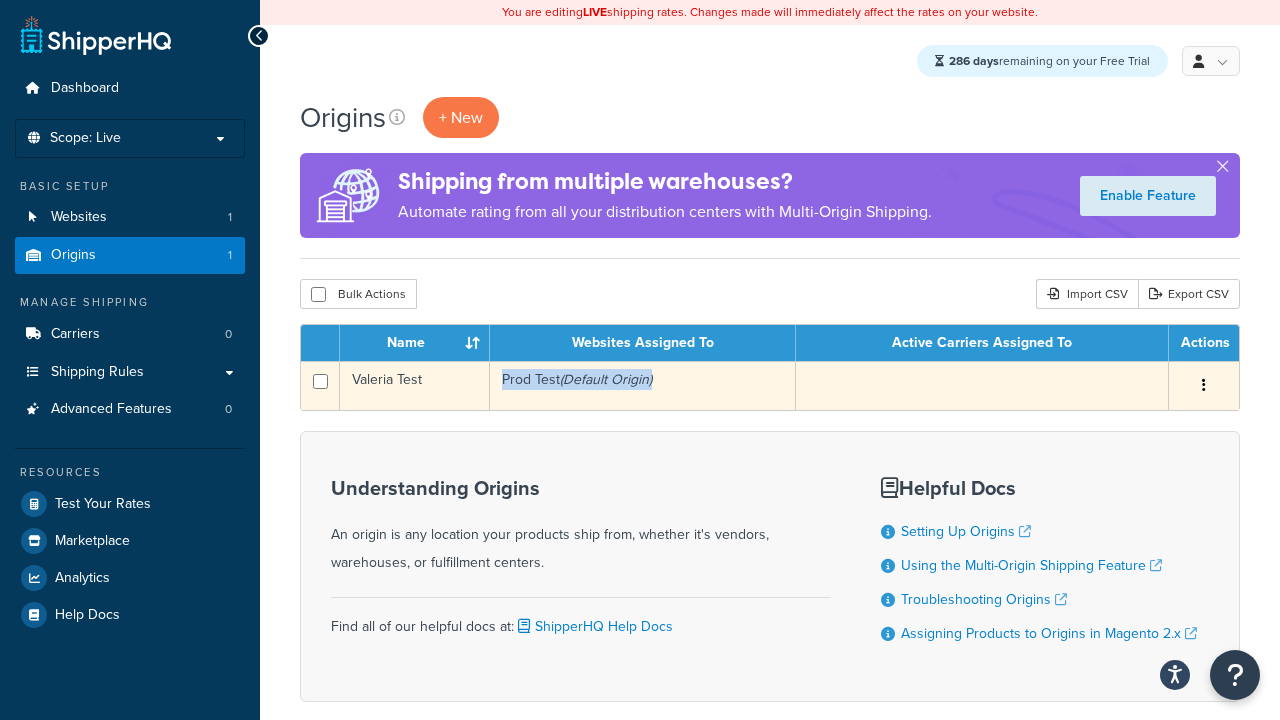 drag, startPoint x: 680, startPoint y: 393, endPoint x: 504, endPoint y: 386, distance: 176.13914 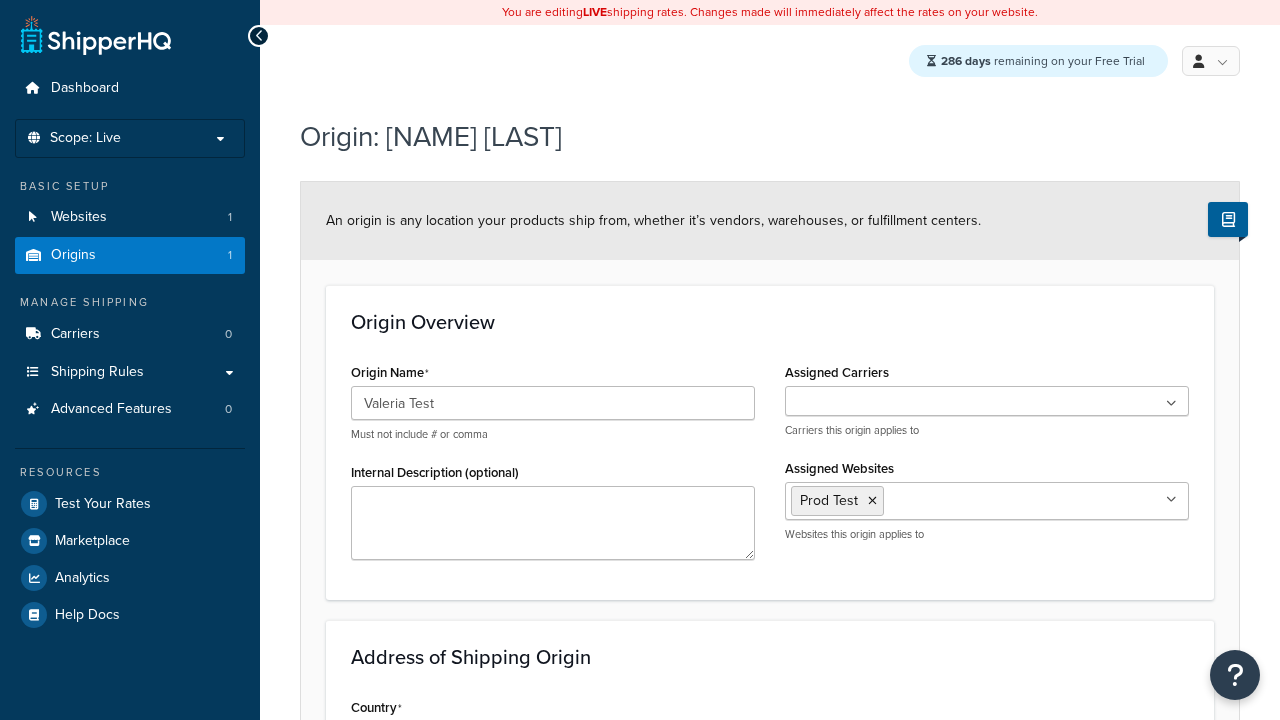 select on "5" 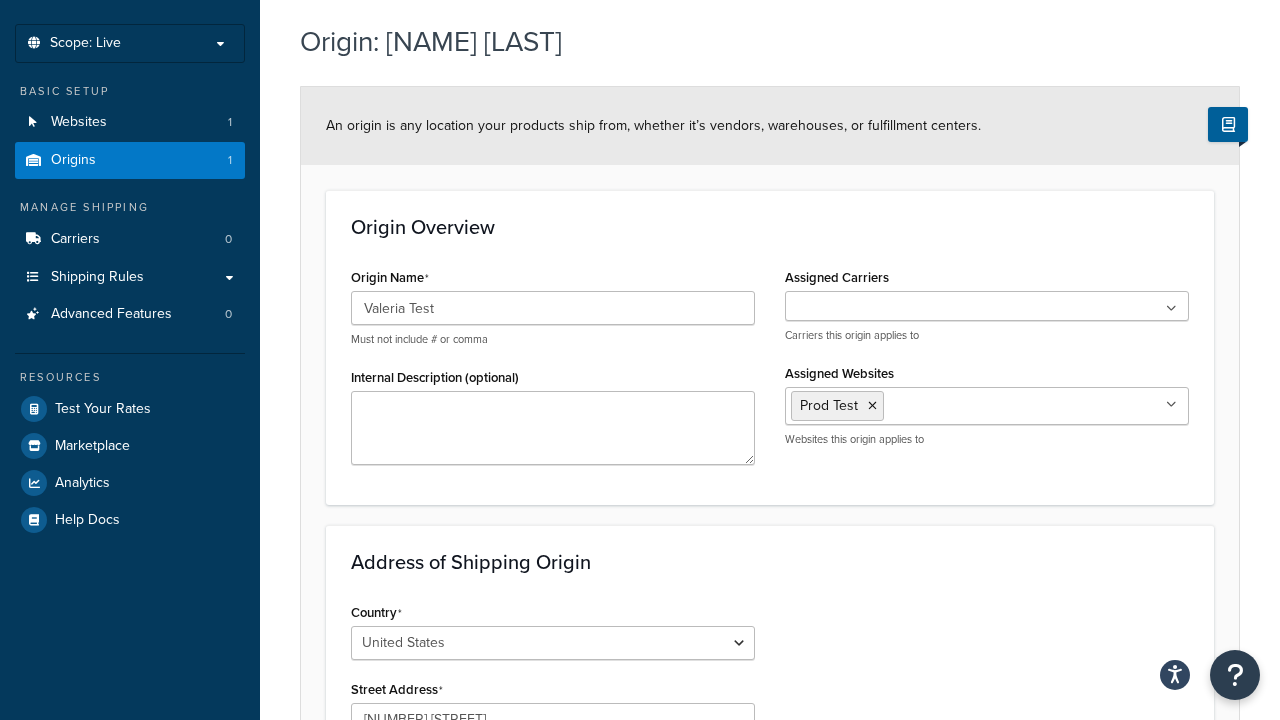 scroll, scrollTop: 0, scrollLeft: 0, axis: both 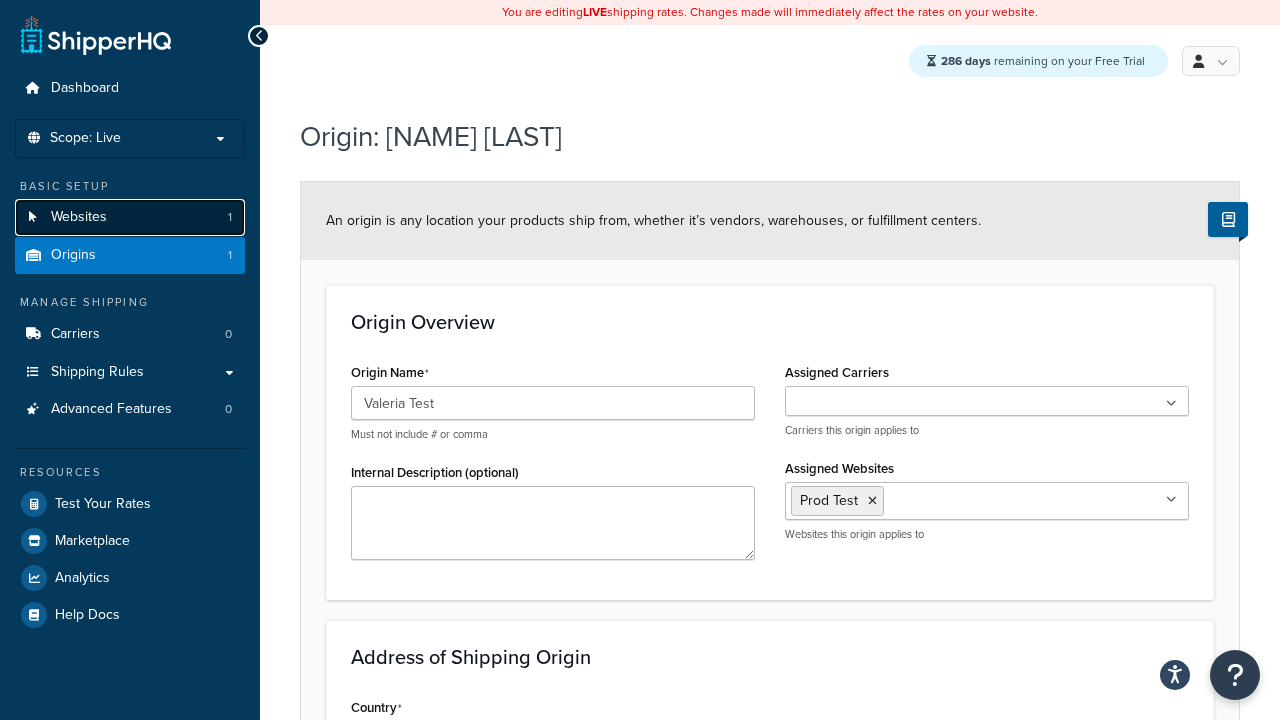 click on "Websites 1" at bounding box center [130, 217] 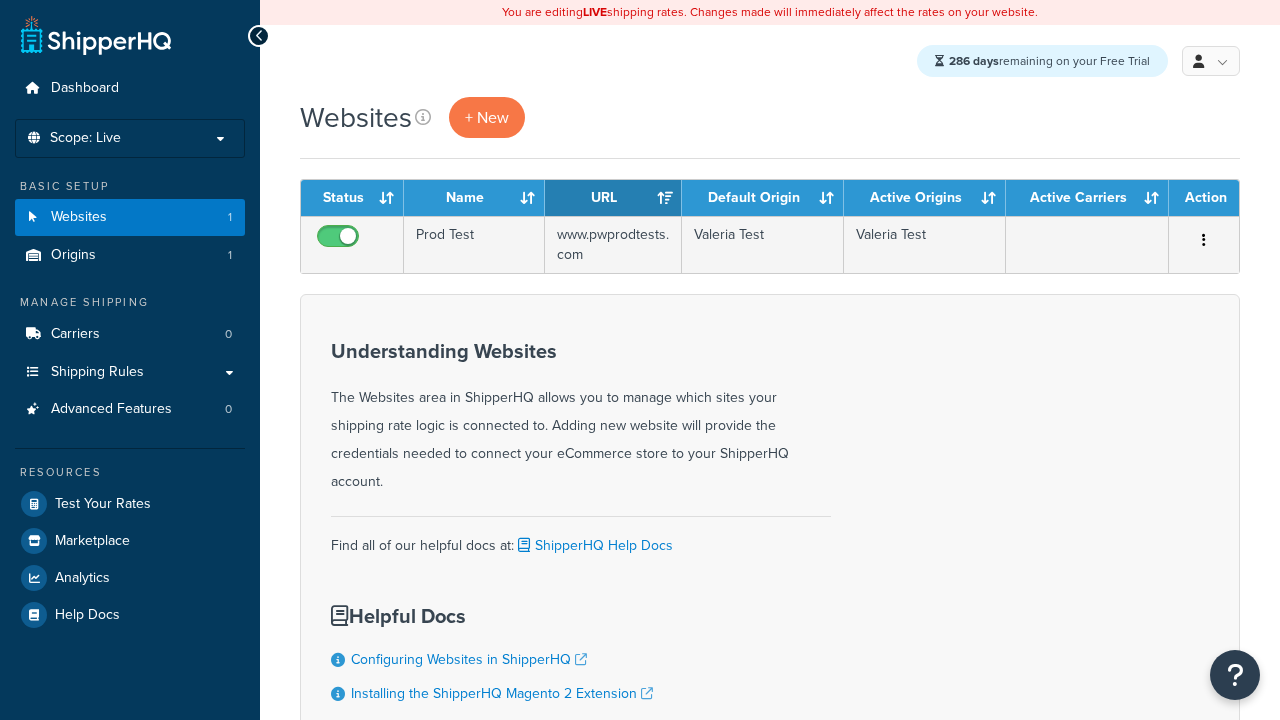 scroll, scrollTop: 0, scrollLeft: 0, axis: both 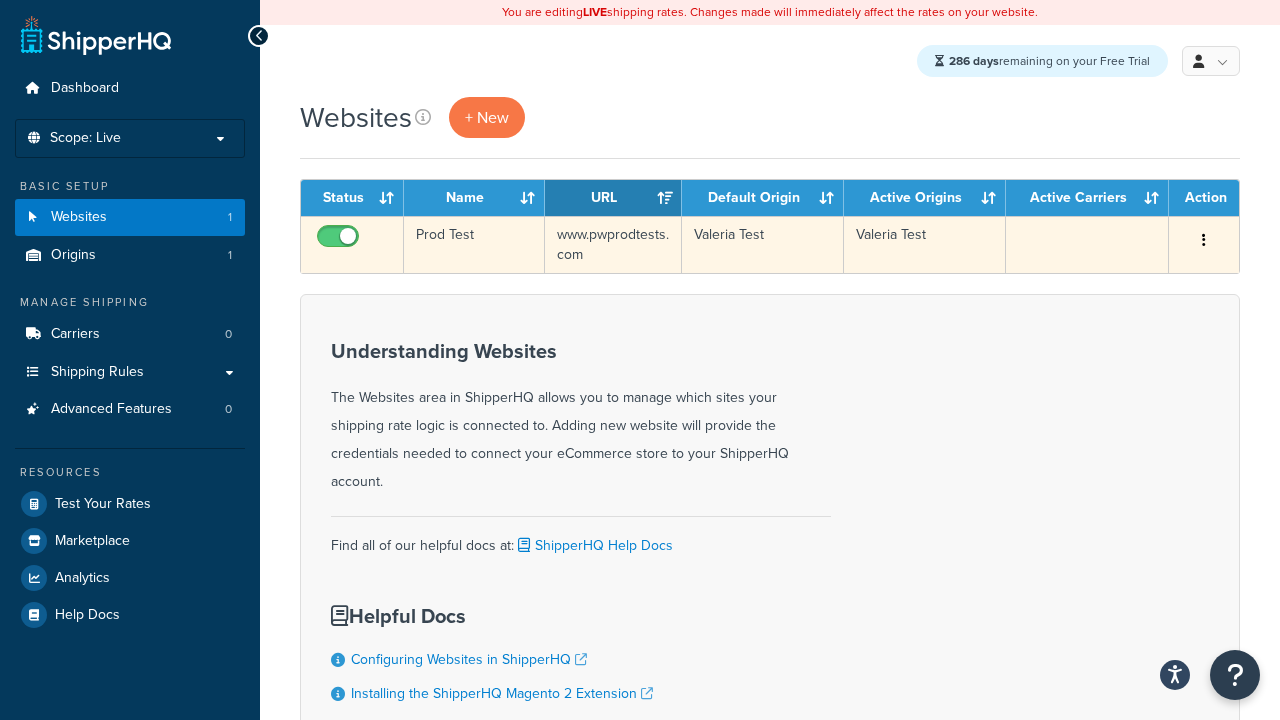 click on "Prod Test" at bounding box center (474, 244) 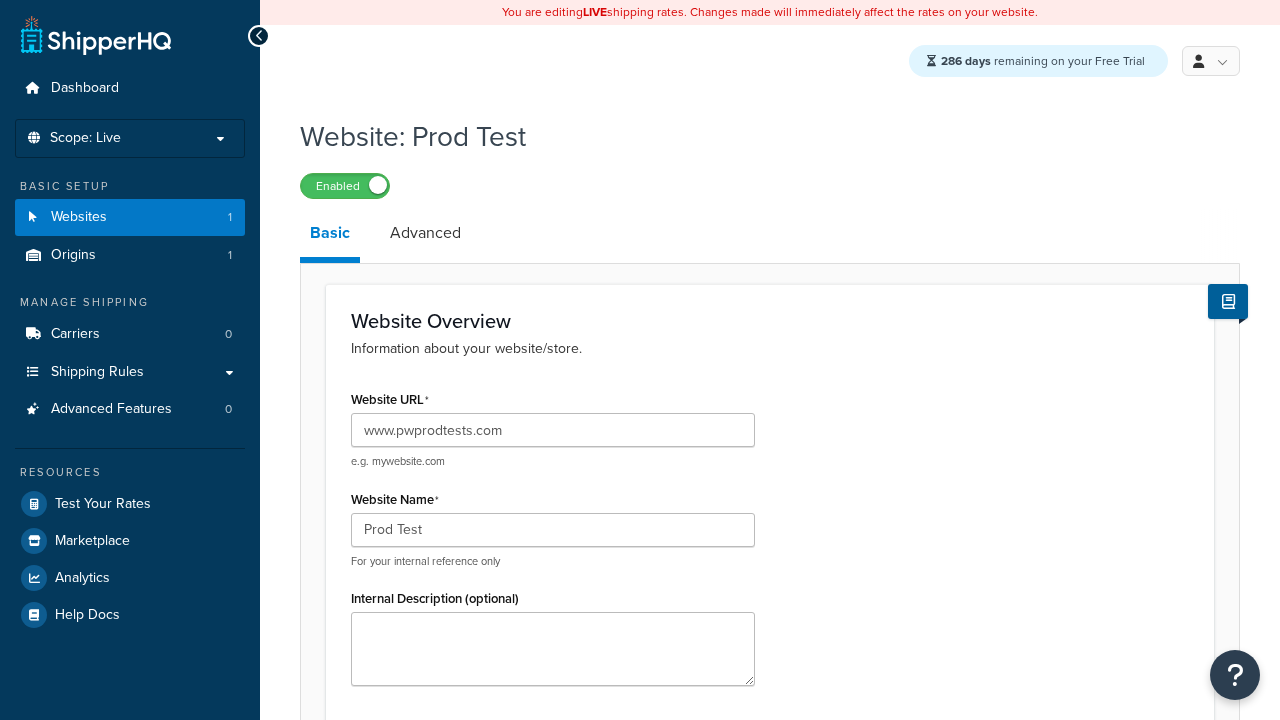 scroll, scrollTop: 0, scrollLeft: 0, axis: both 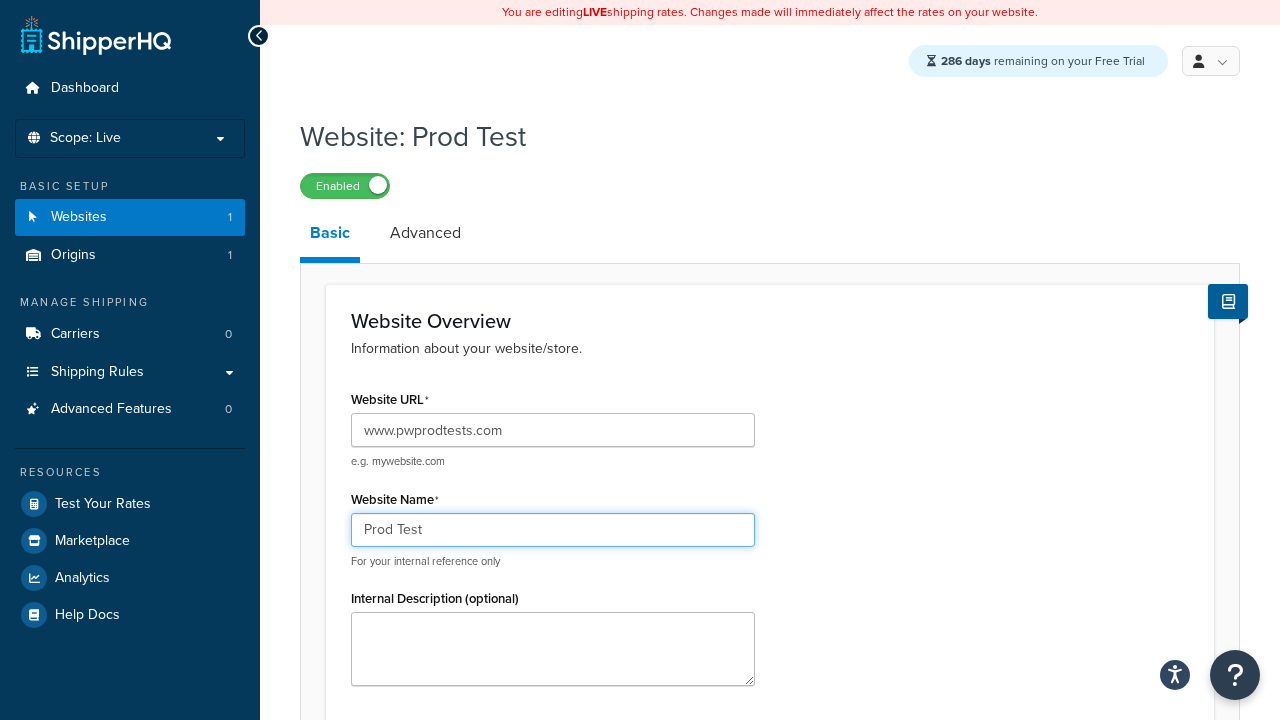 drag, startPoint x: 433, startPoint y: 529, endPoint x: 332, endPoint y: 529, distance: 101 